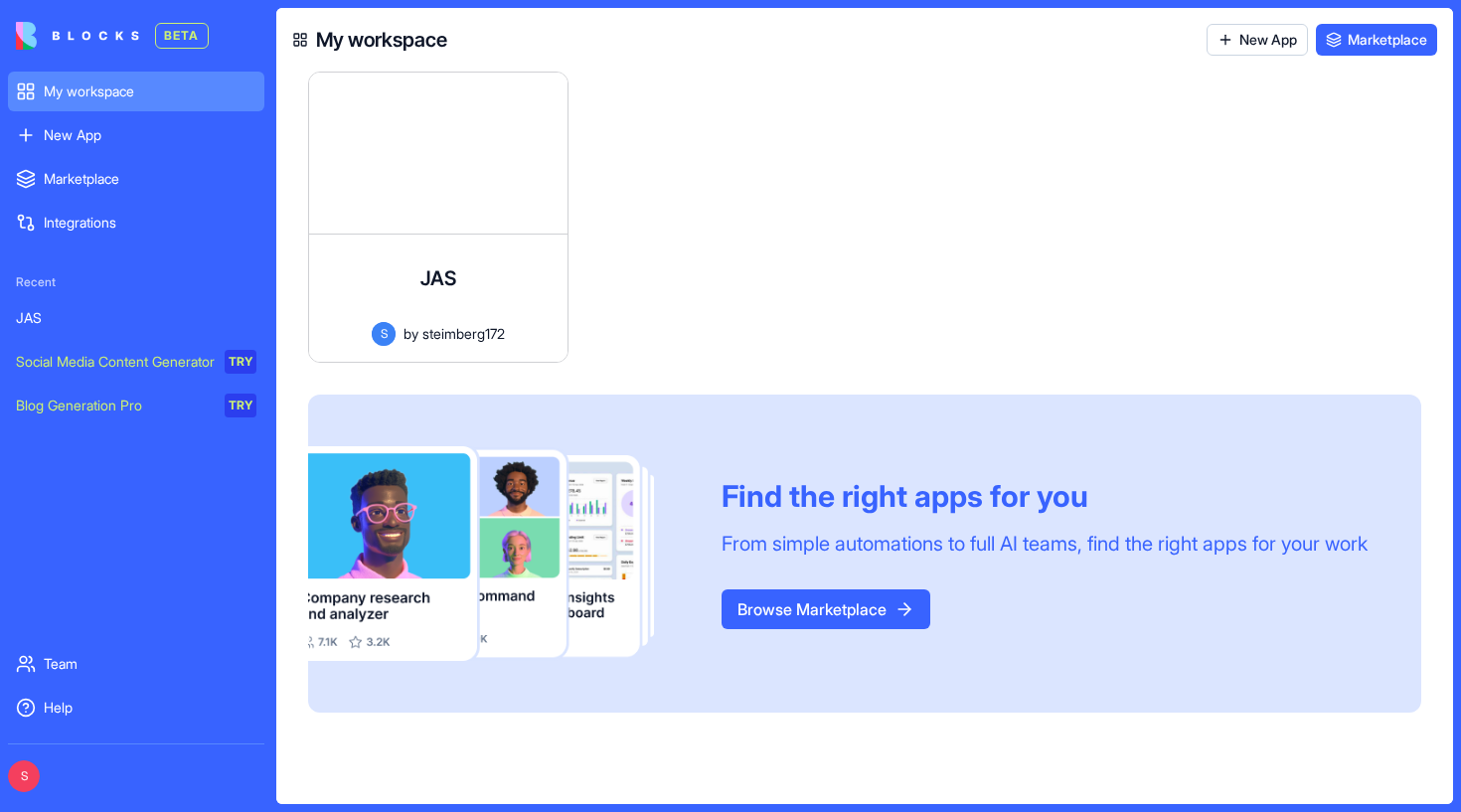 scroll, scrollTop: 0, scrollLeft: 0, axis: both 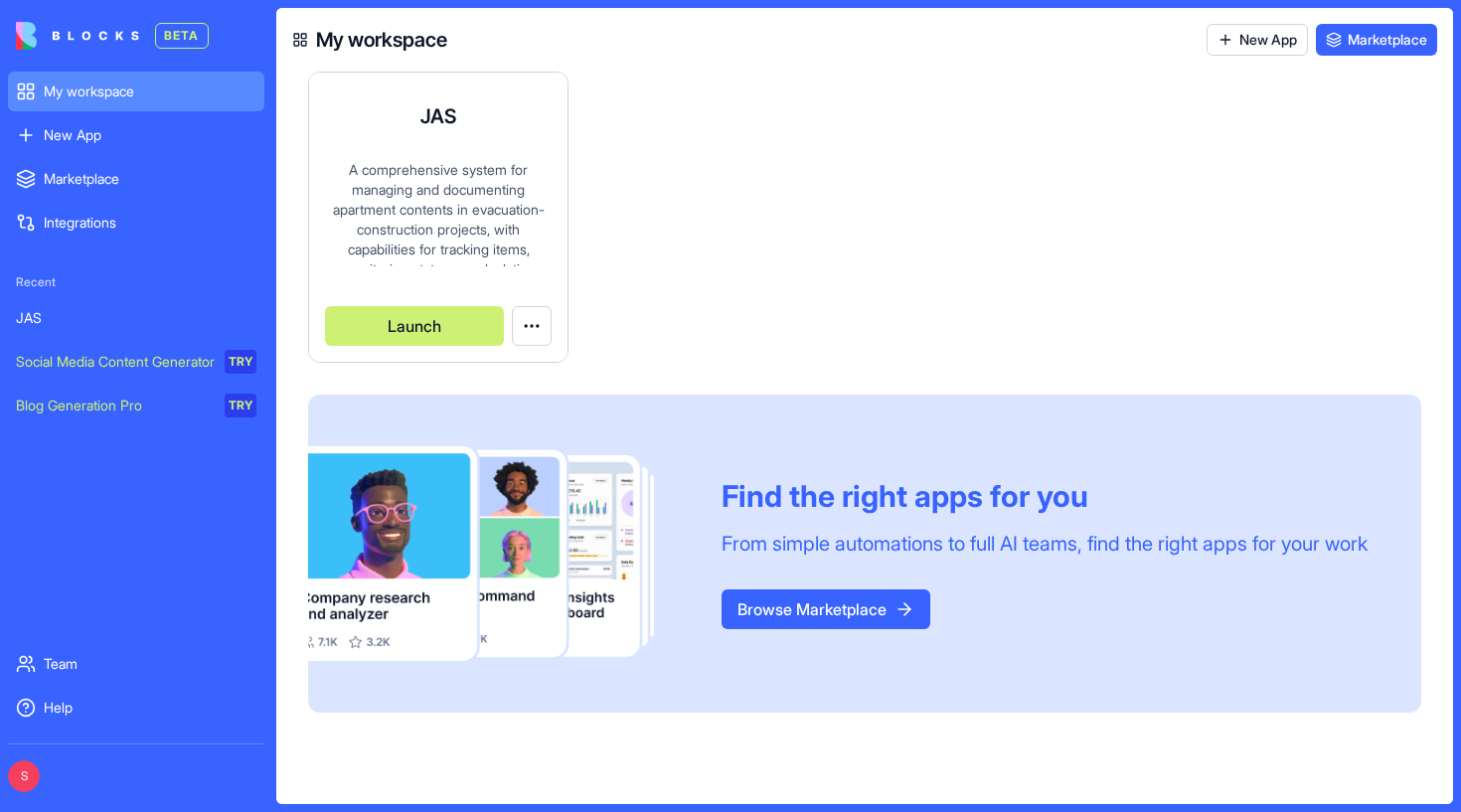 click on "BETA My workspace New App
To pick up a draggable item, press the space bar.
While dragging, use the arrow keys to move the item.
Press space again to drop the item in its new position, or press escape to cancel.
Marketplace Integrations Recent JAS Social Media Content Generator TRY Blog Generation Pro TRY Team Help S My workspace New App Marketplace JAS A comprehensive system for managing and documenting apartment contents in evacuation-construction projects, with capabilities for tracking items, monitoring statuses, calculating quantities and weight, generating environmental and economic reports, and working on tablets/smartphones with voice recording and photo capabilities. S by steimberg172 Launch
To pick up a draggable item, press the space bar.
While dragging, use the arrow keys to move the item.
Press space again to drop the item in its new position, or press escape to cancel.
Find the right apps for you Browse Marketplace" at bounding box center (730, 406) 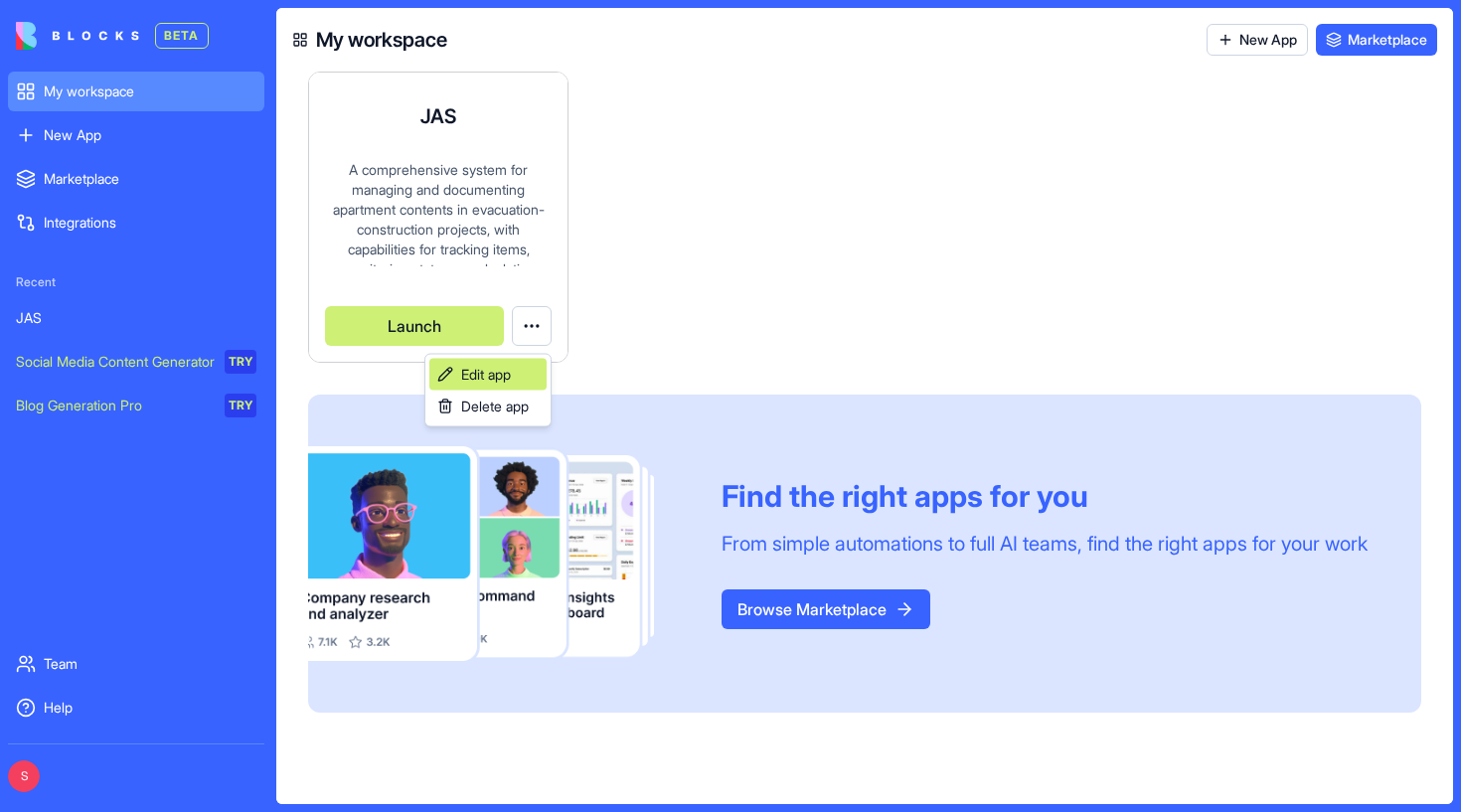 click on "Edit app" at bounding box center (488, 375) 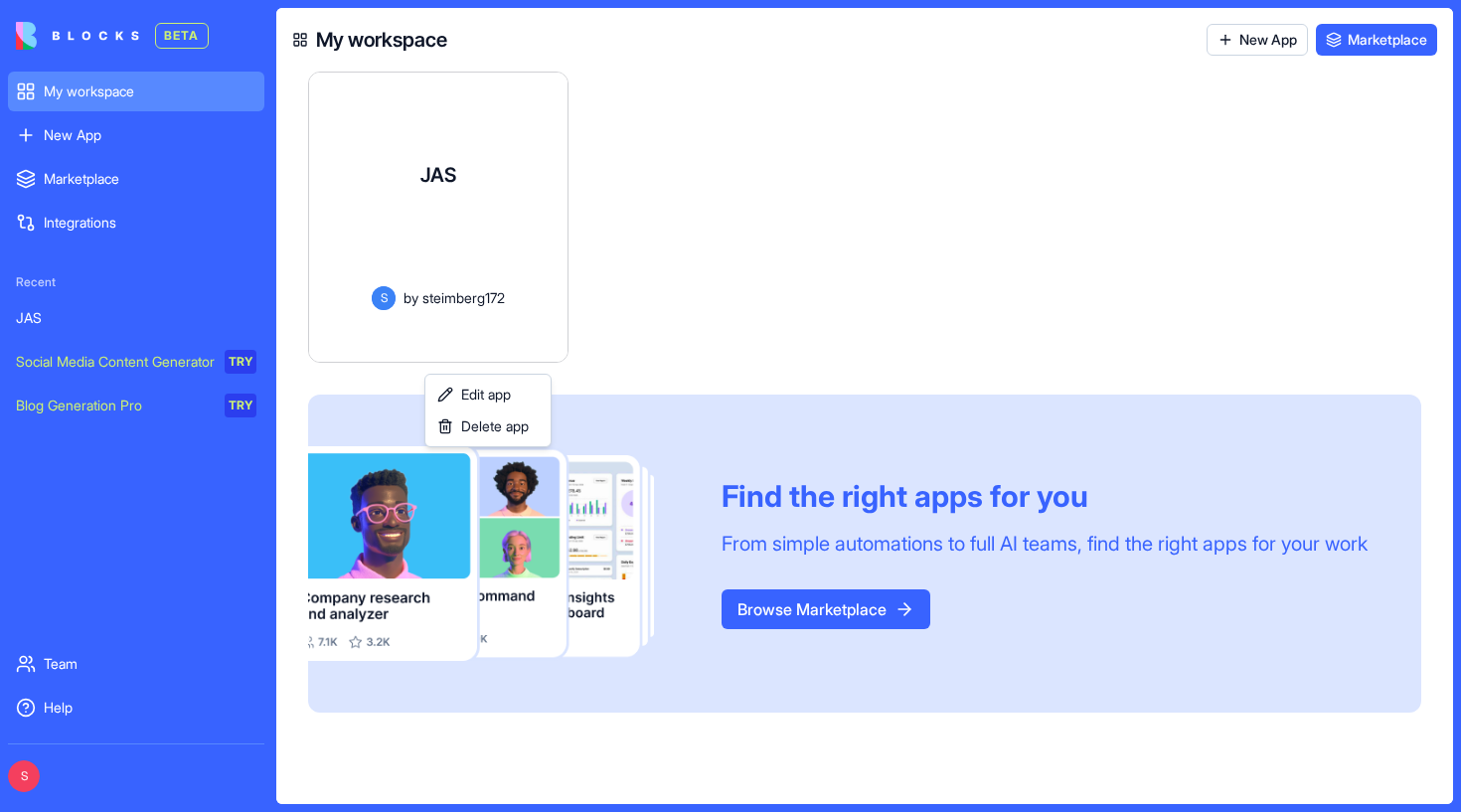 scroll, scrollTop: 15, scrollLeft: 0, axis: vertical 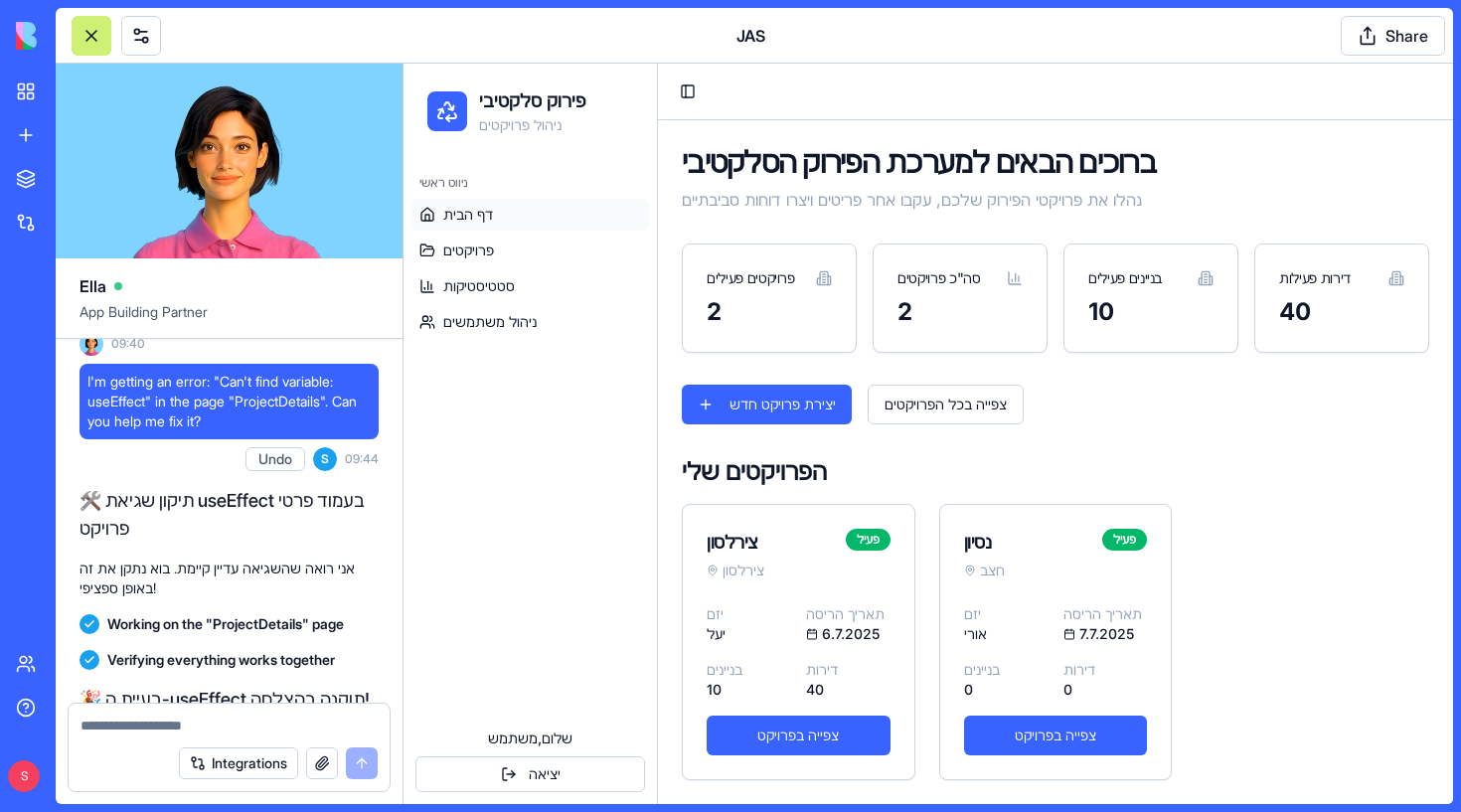 drag, startPoint x: 236, startPoint y: 397, endPoint x: 372, endPoint y: 397, distance: 136 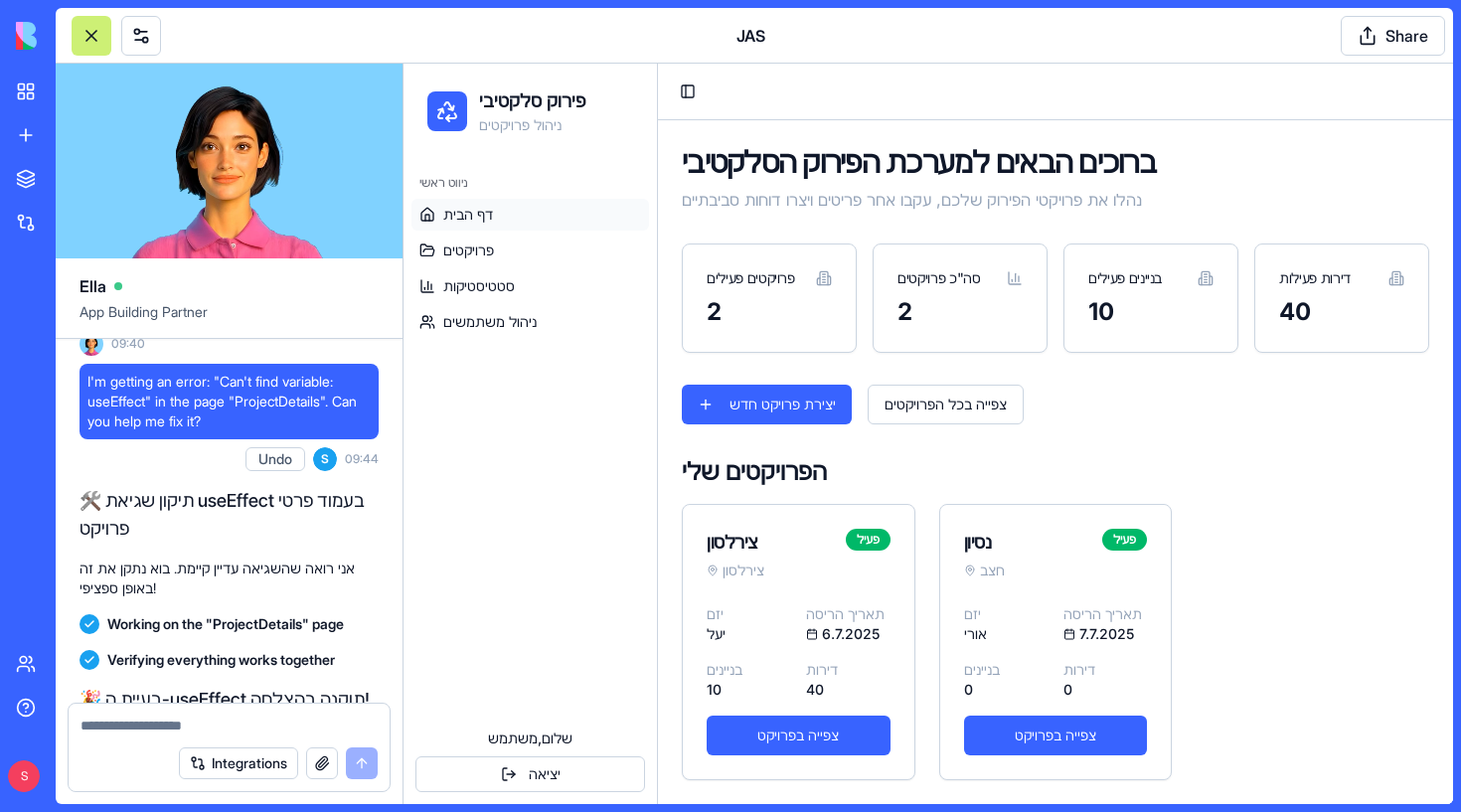 click on "כפתורי הוספה מהירה  - כאשר אתם מסננים לפי בניין או דירה ספציפיים, מופיע כפתור ירוק מיוחד שמאפשר הוספה מהירה של פריטים עם מילוי אוטומטי של פרטי המיקום. הכפתור מתאים את עצמו לסינון הנוכחי - אם בחרתם בניין ספציפי, הוא ימלא את מספר הבניין אוטומטית, ואם בחרתם גם דירה ספציפית, הוא ימלא גם את מספר הדירה! 🏢" at bounding box center (242, -656) 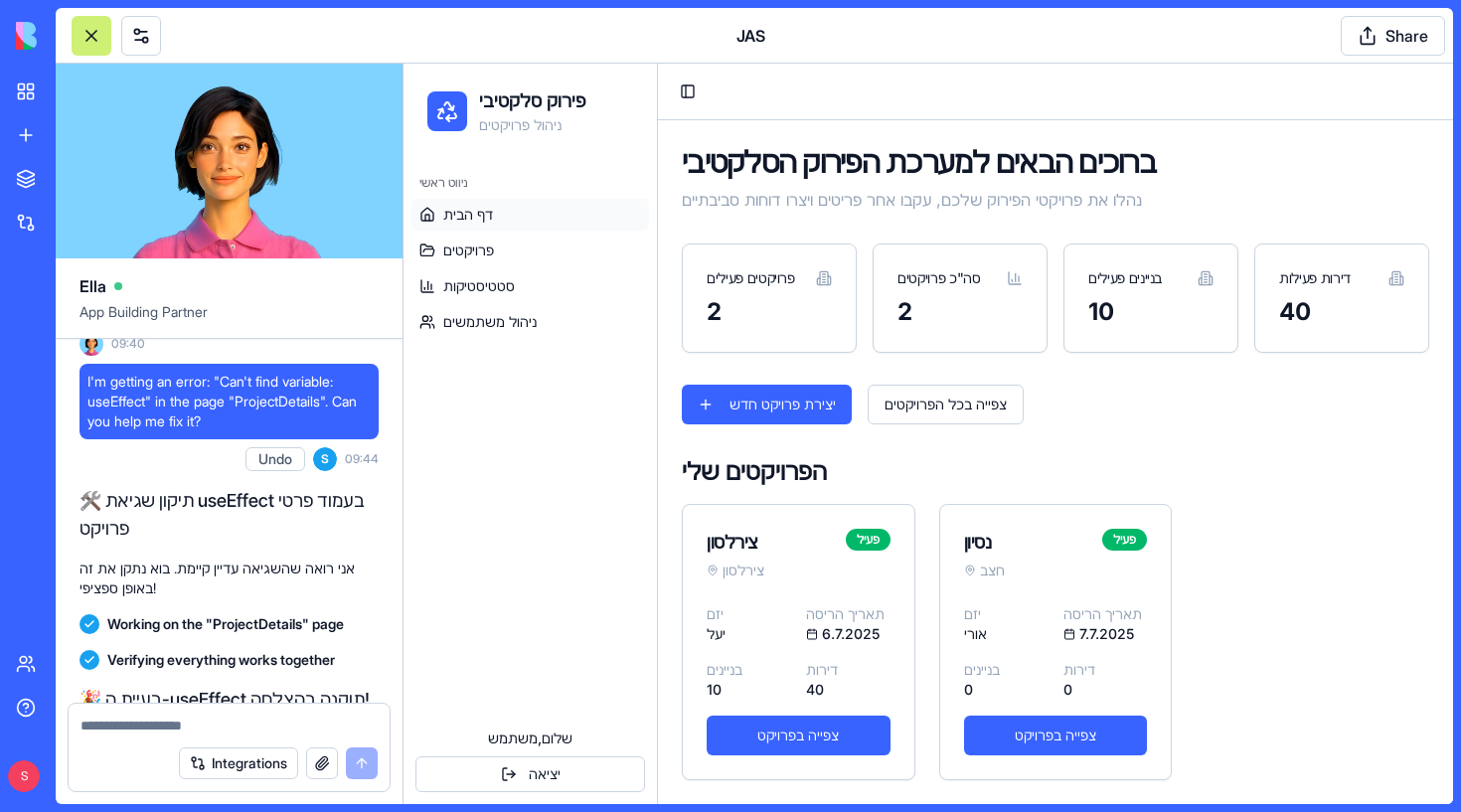 copy on "כפתורי הוספה מהירה" 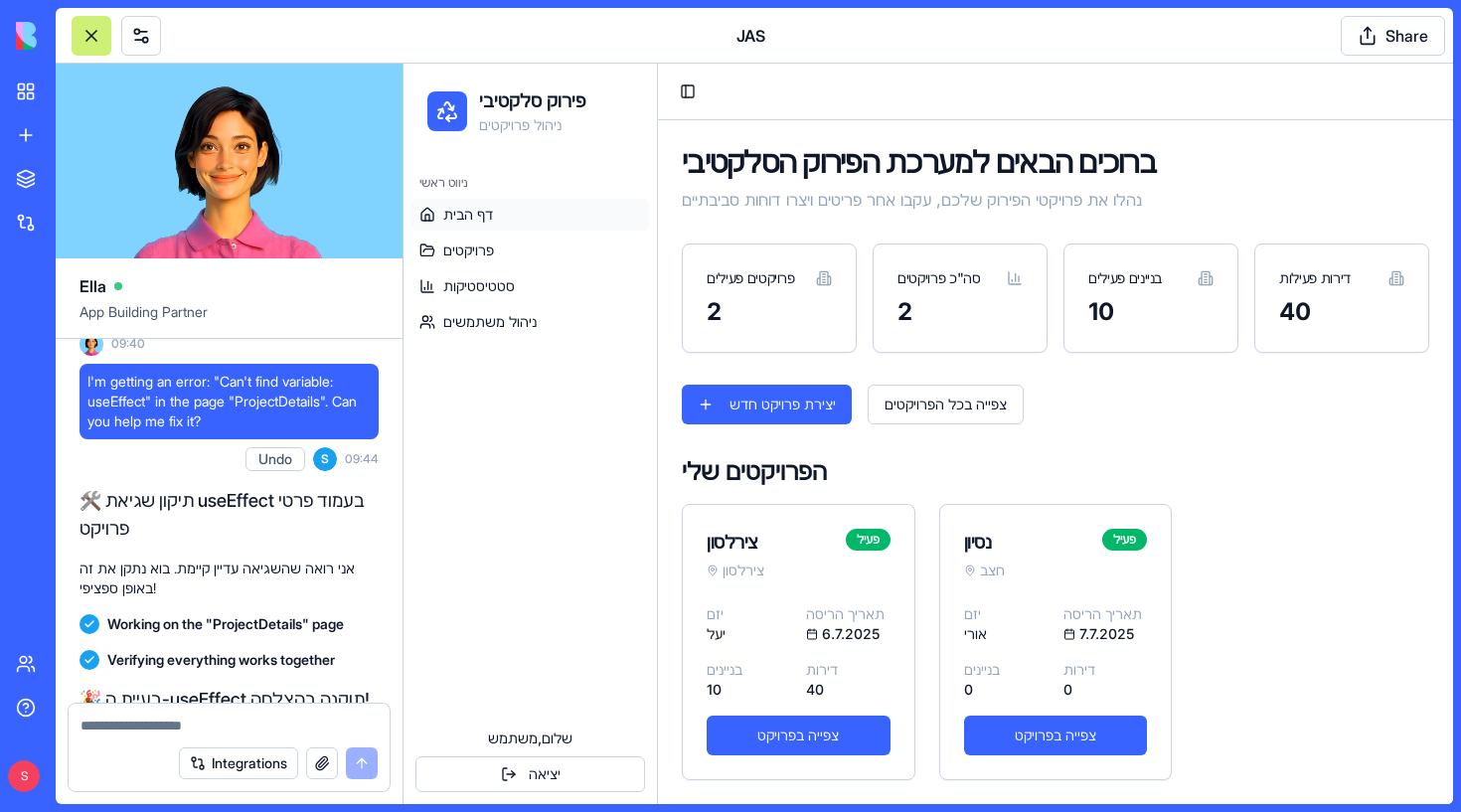 click at bounding box center [229, 726] 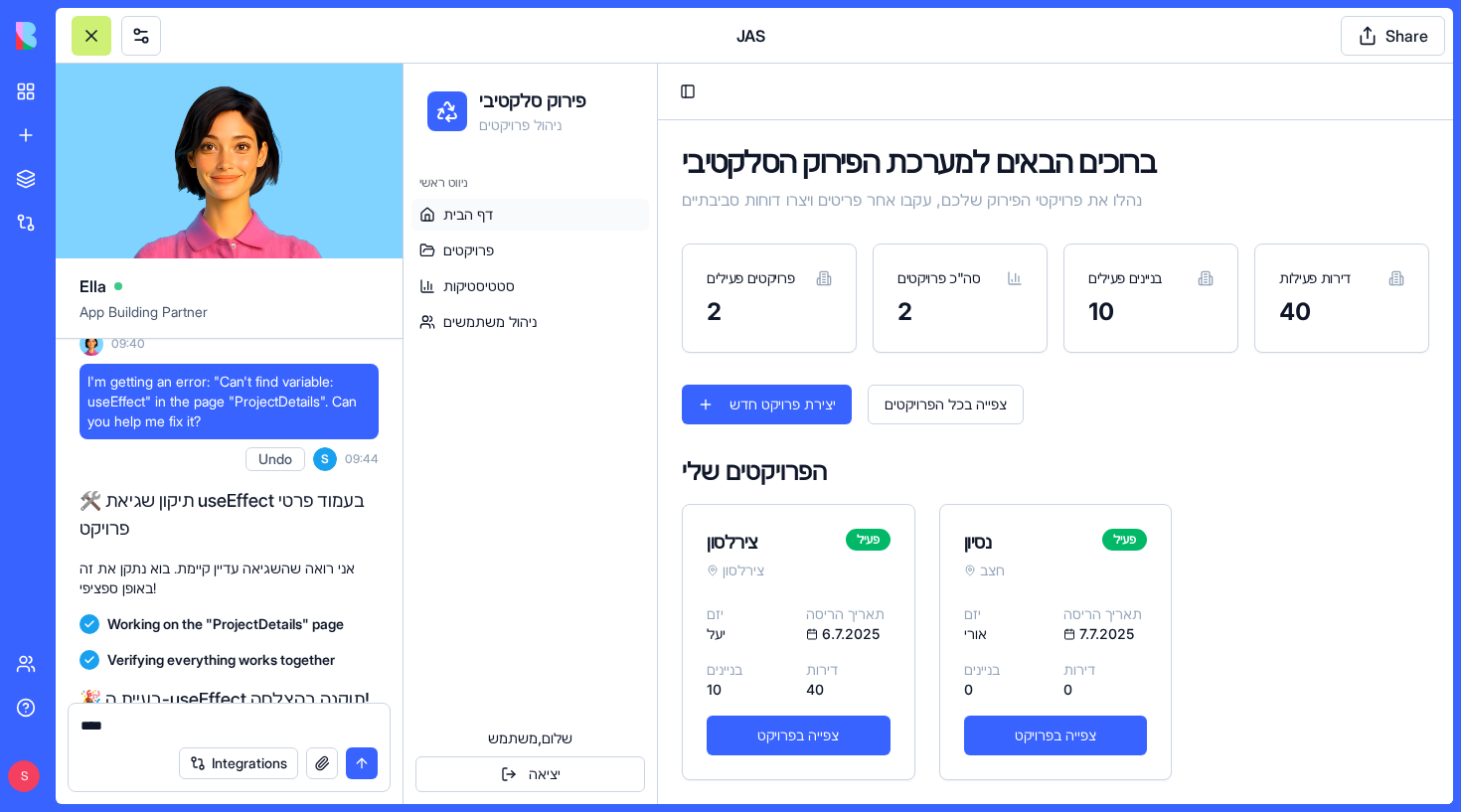 paste on "**********" 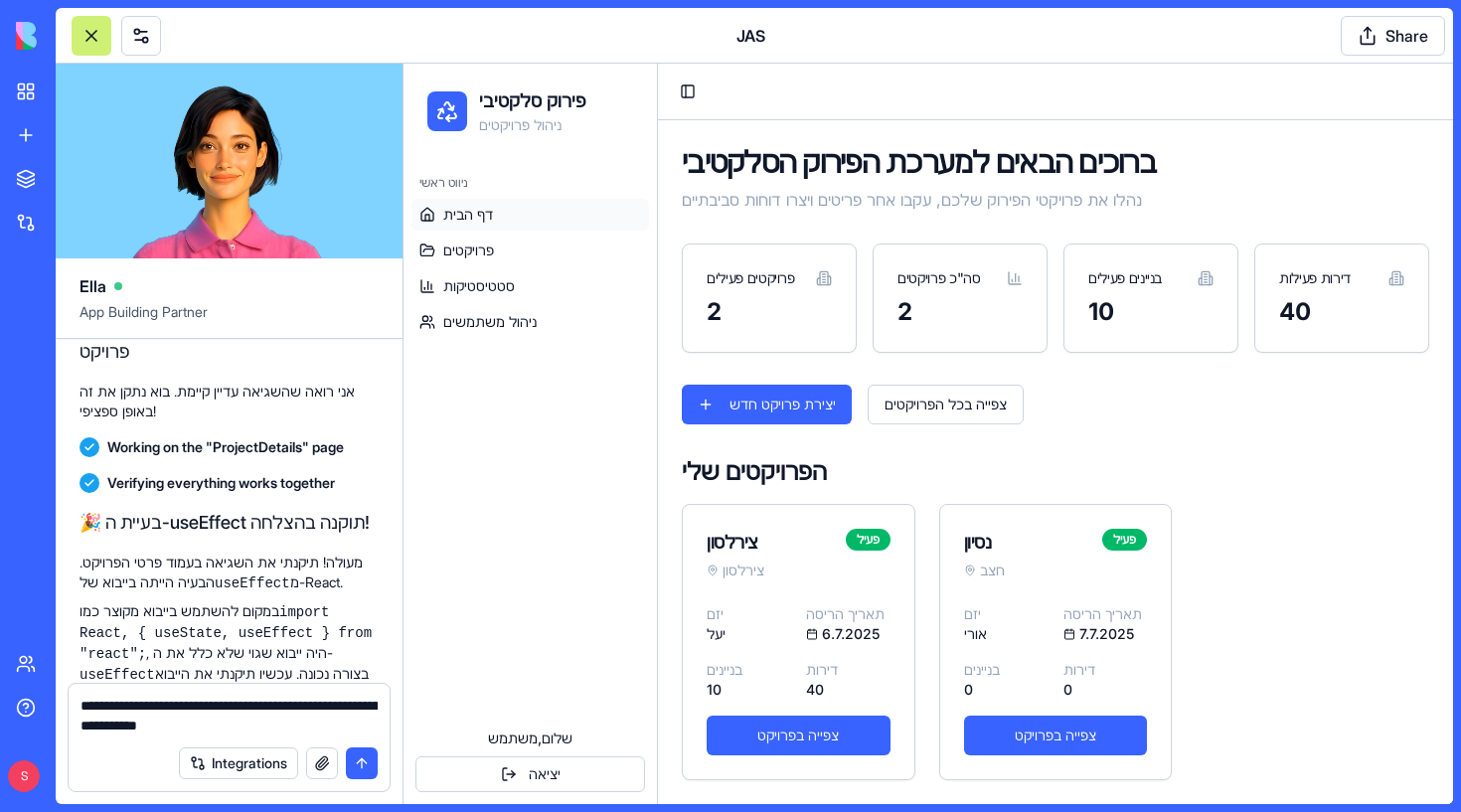 scroll, scrollTop: 29399, scrollLeft: 0, axis: vertical 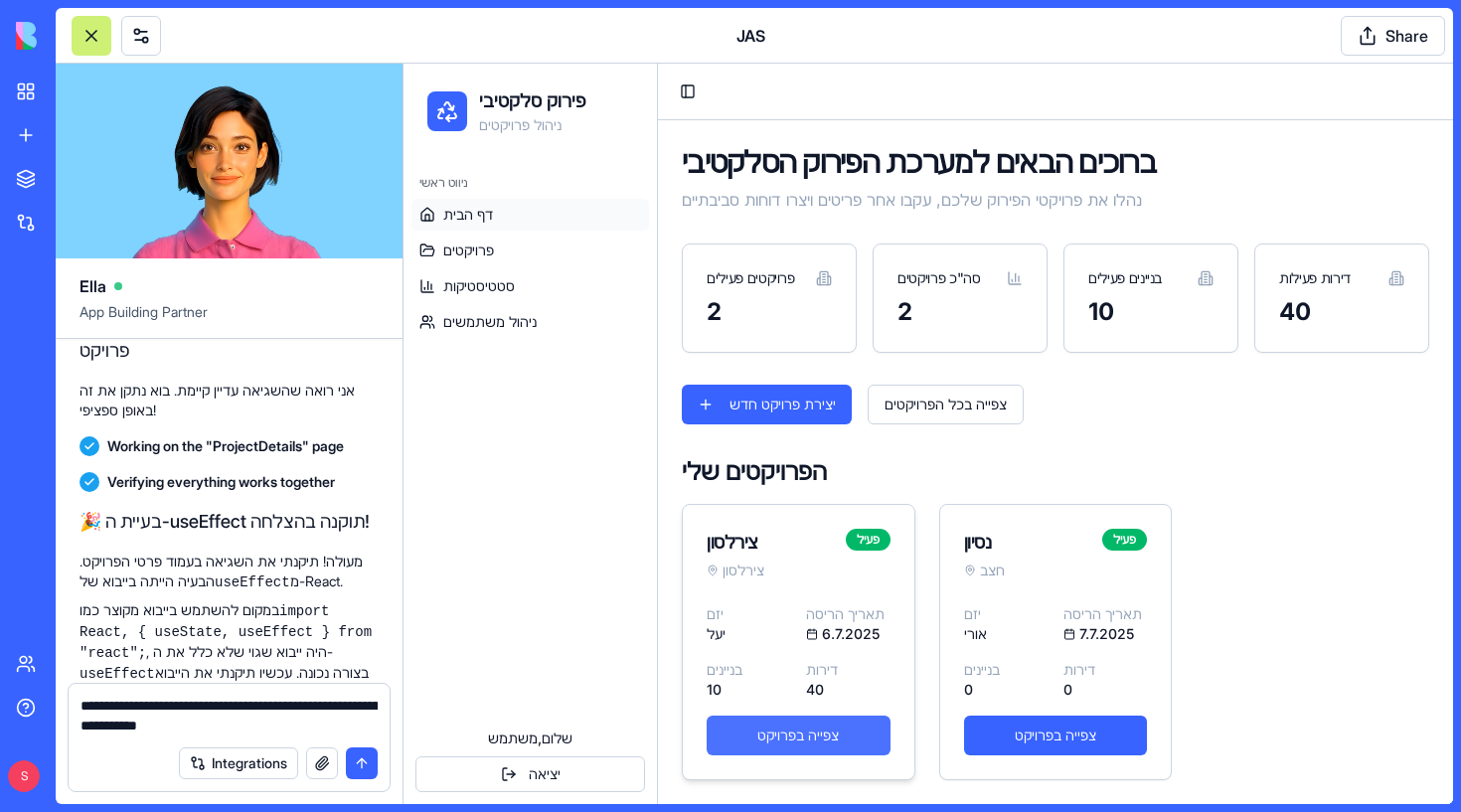 type on "**********" 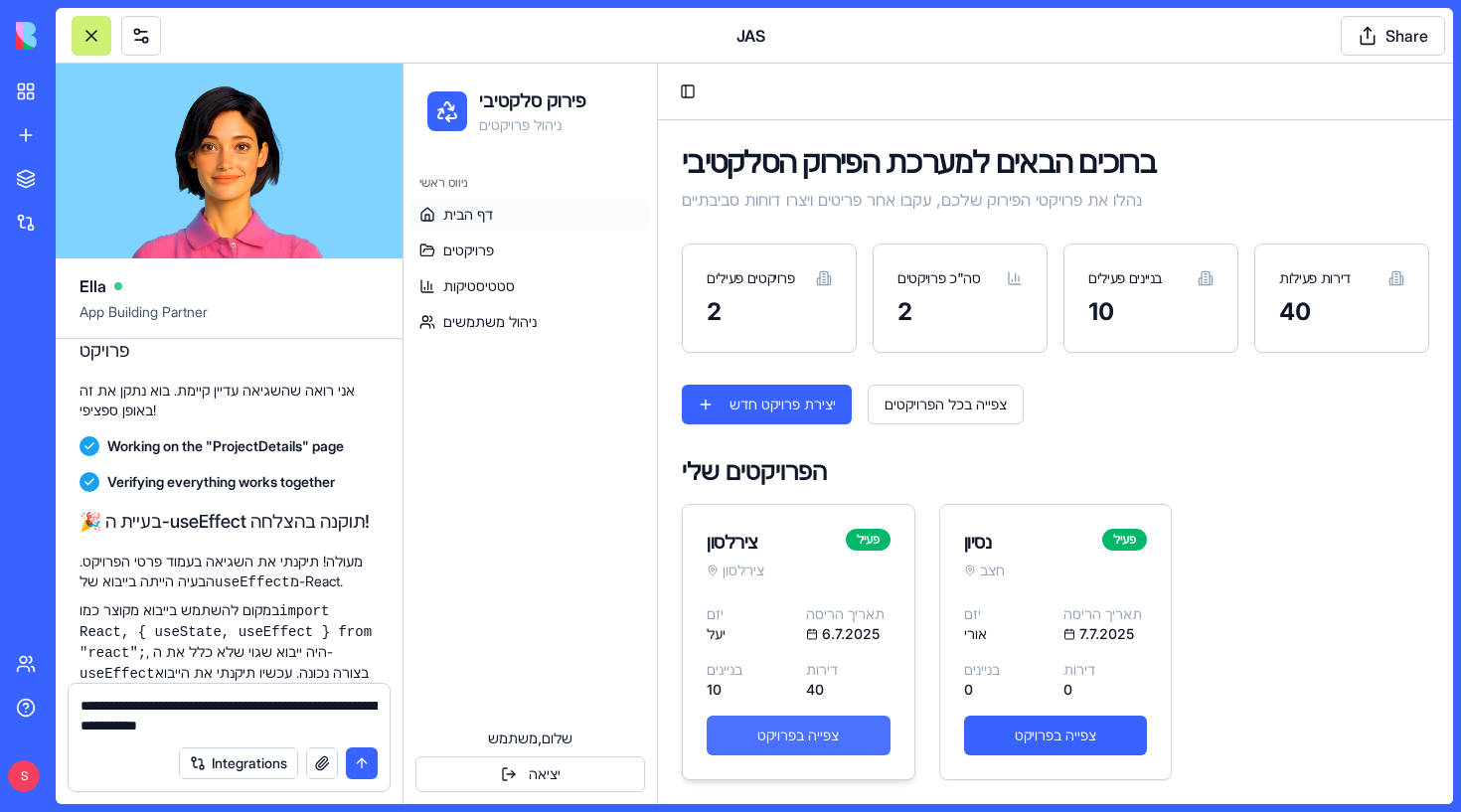 click on "צפייה בפרויקט" at bounding box center (798, 735) 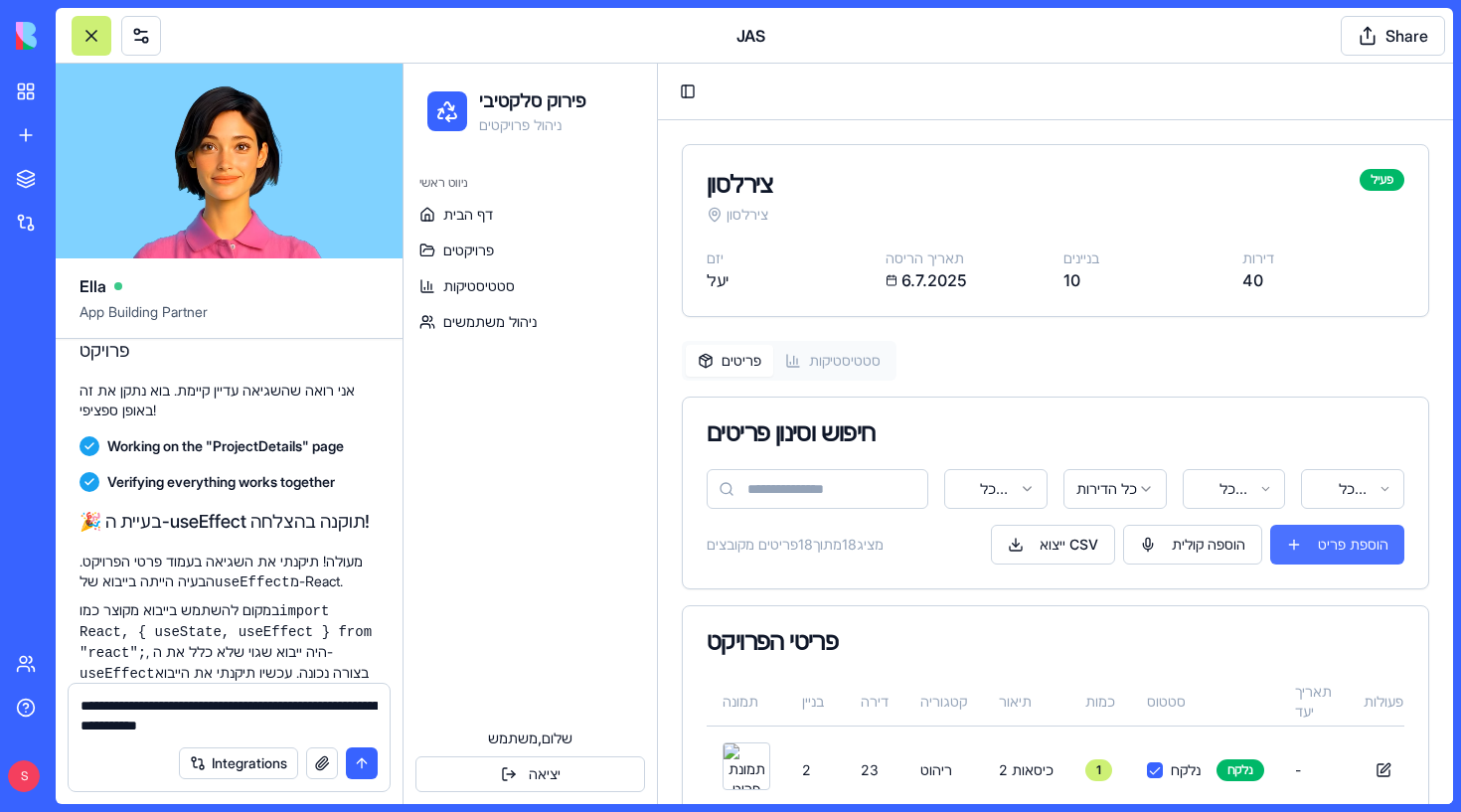 click on "הוספת פריט" at bounding box center (1337, 545) 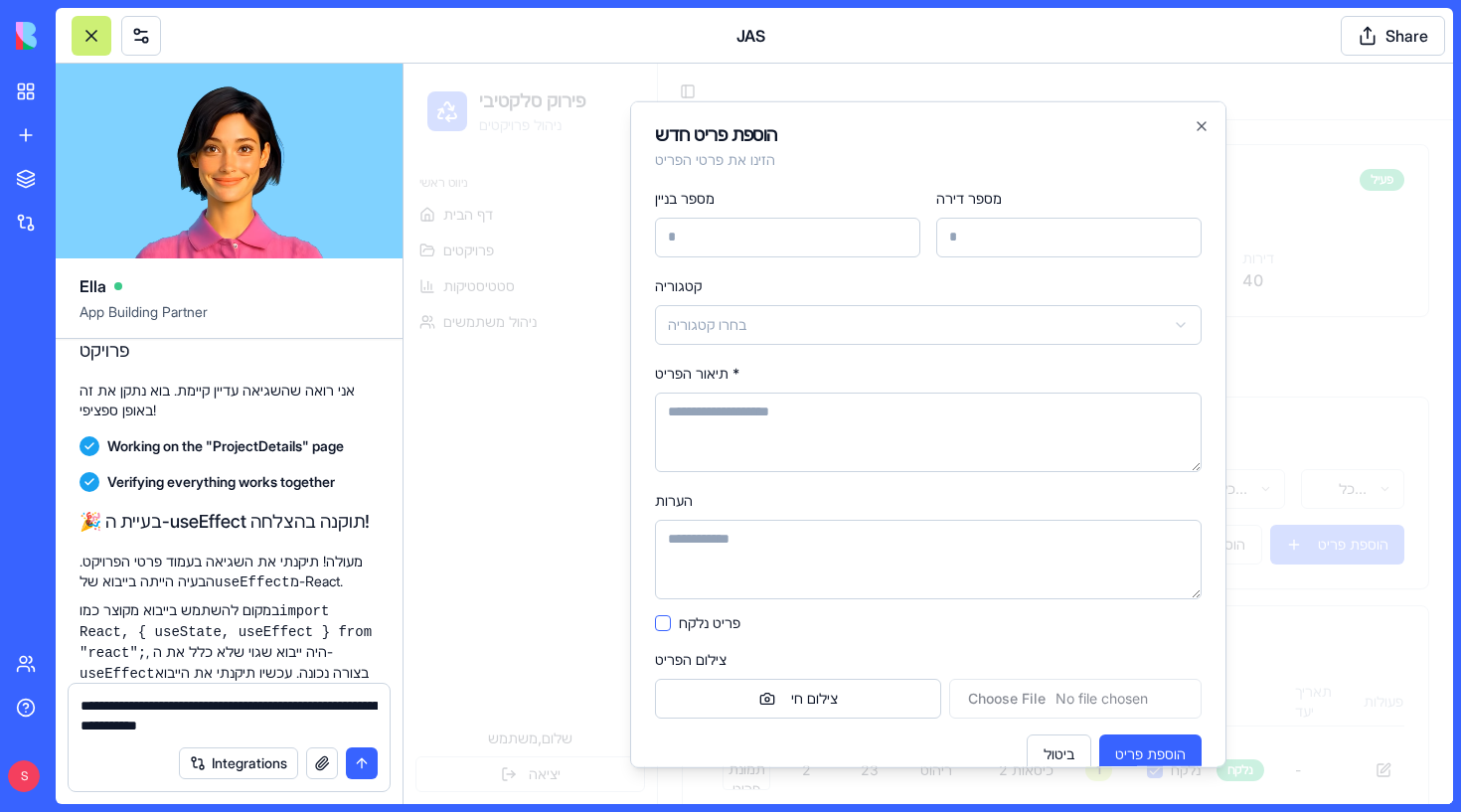 type on "*" 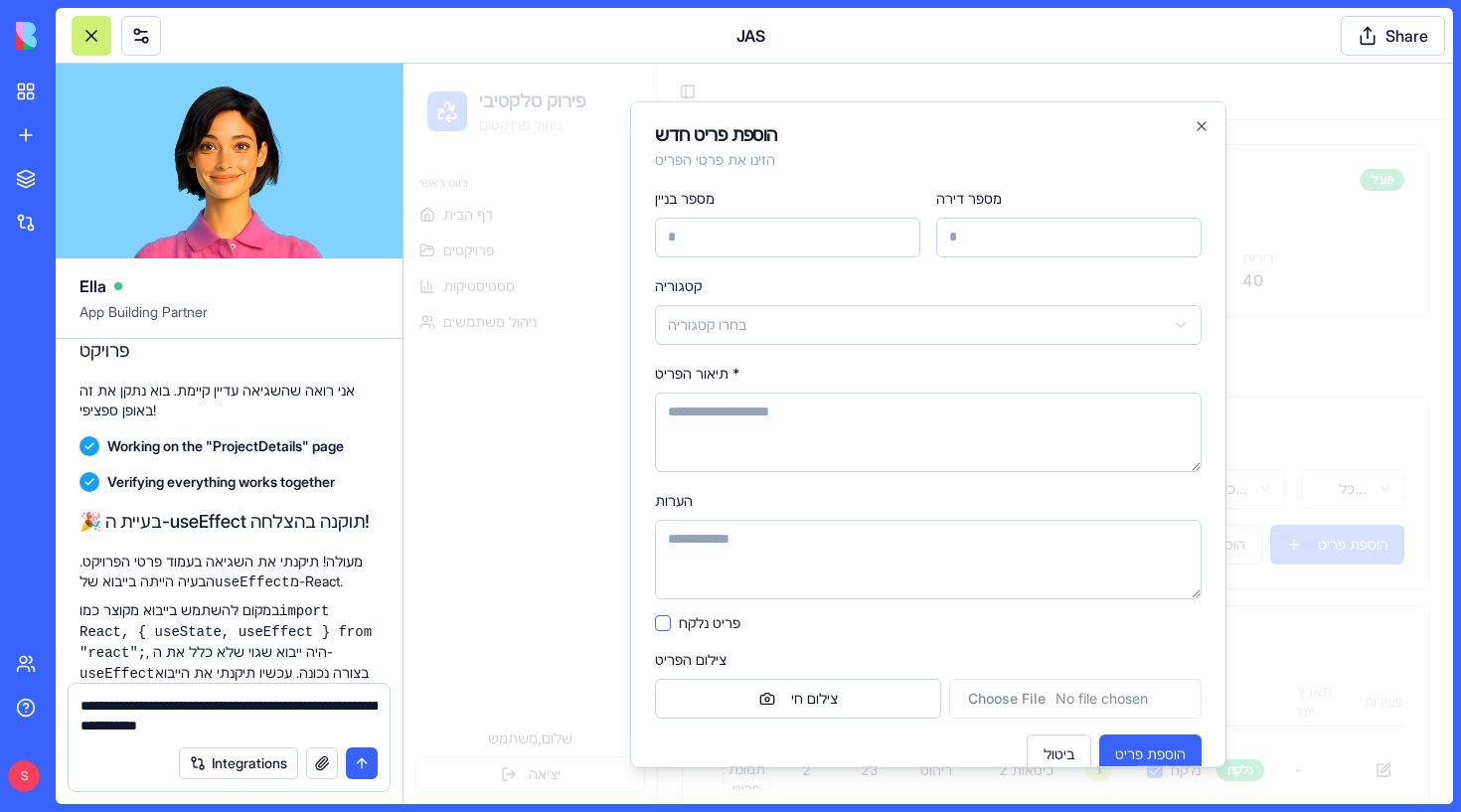 click on "*" at bounding box center (1068, 237) 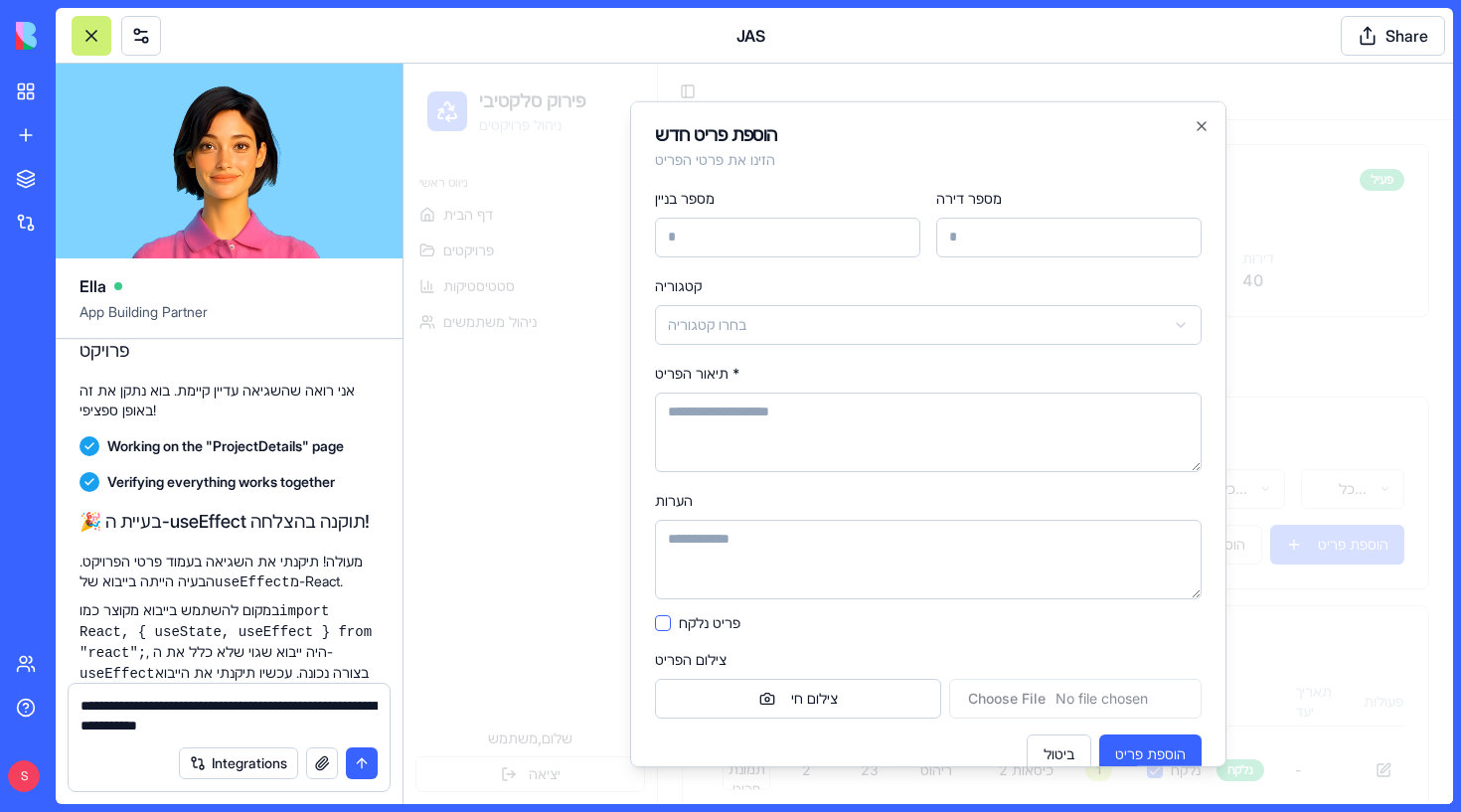 type on "*" 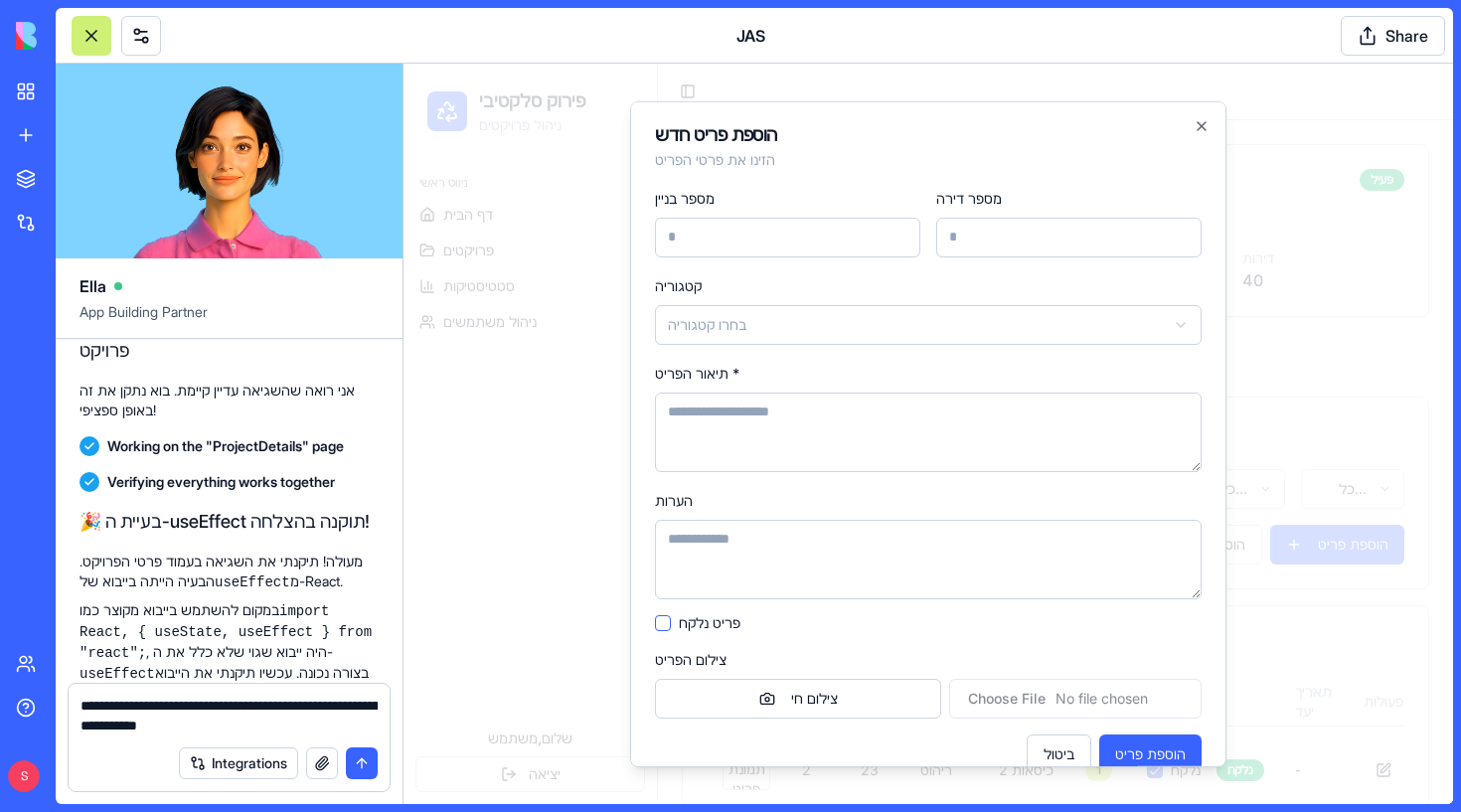 click on "תיאור הפריט *" at bounding box center (928, 431) 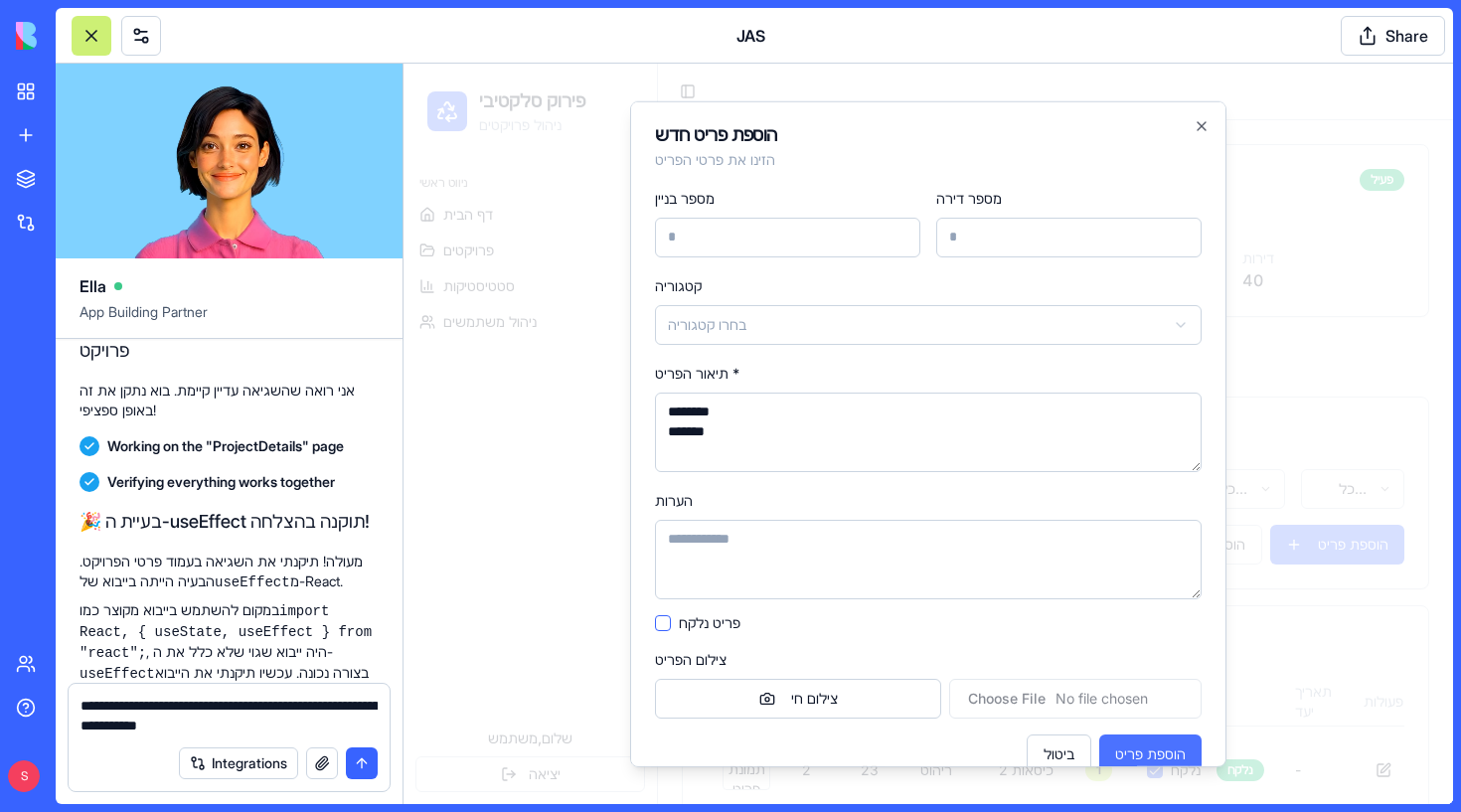 type on "********
*******" 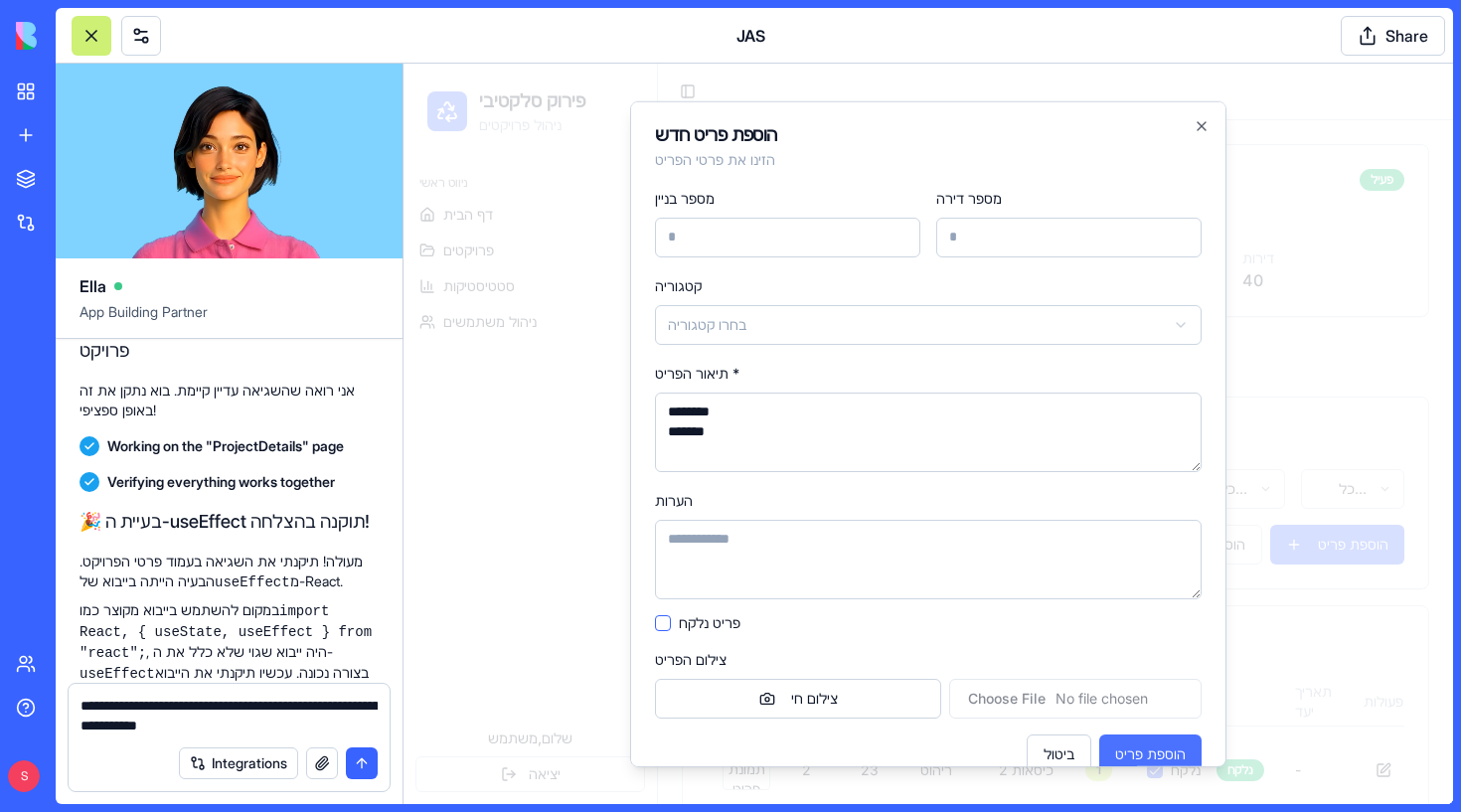 click on "הוספת פריט" at bounding box center (1150, 753) 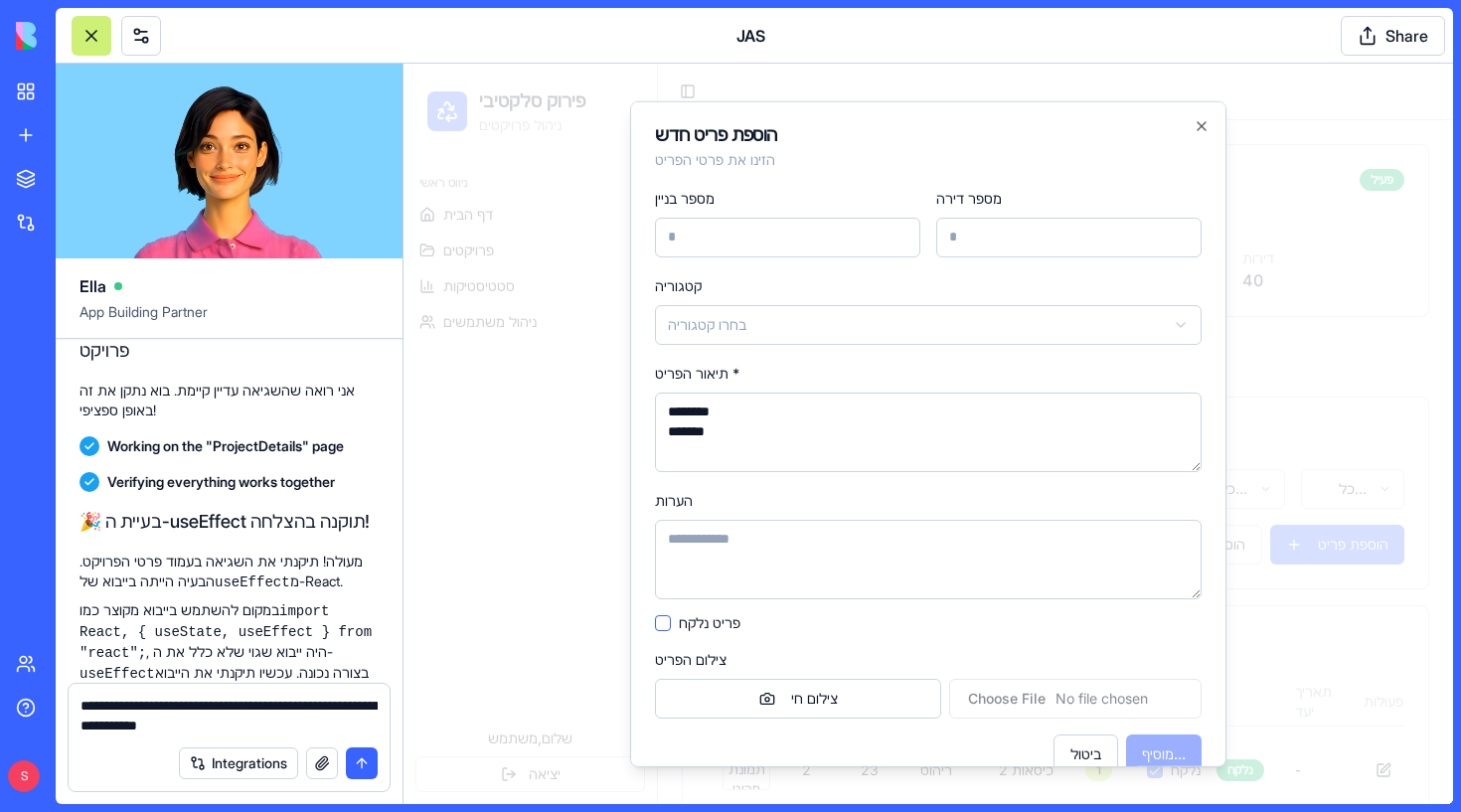 type 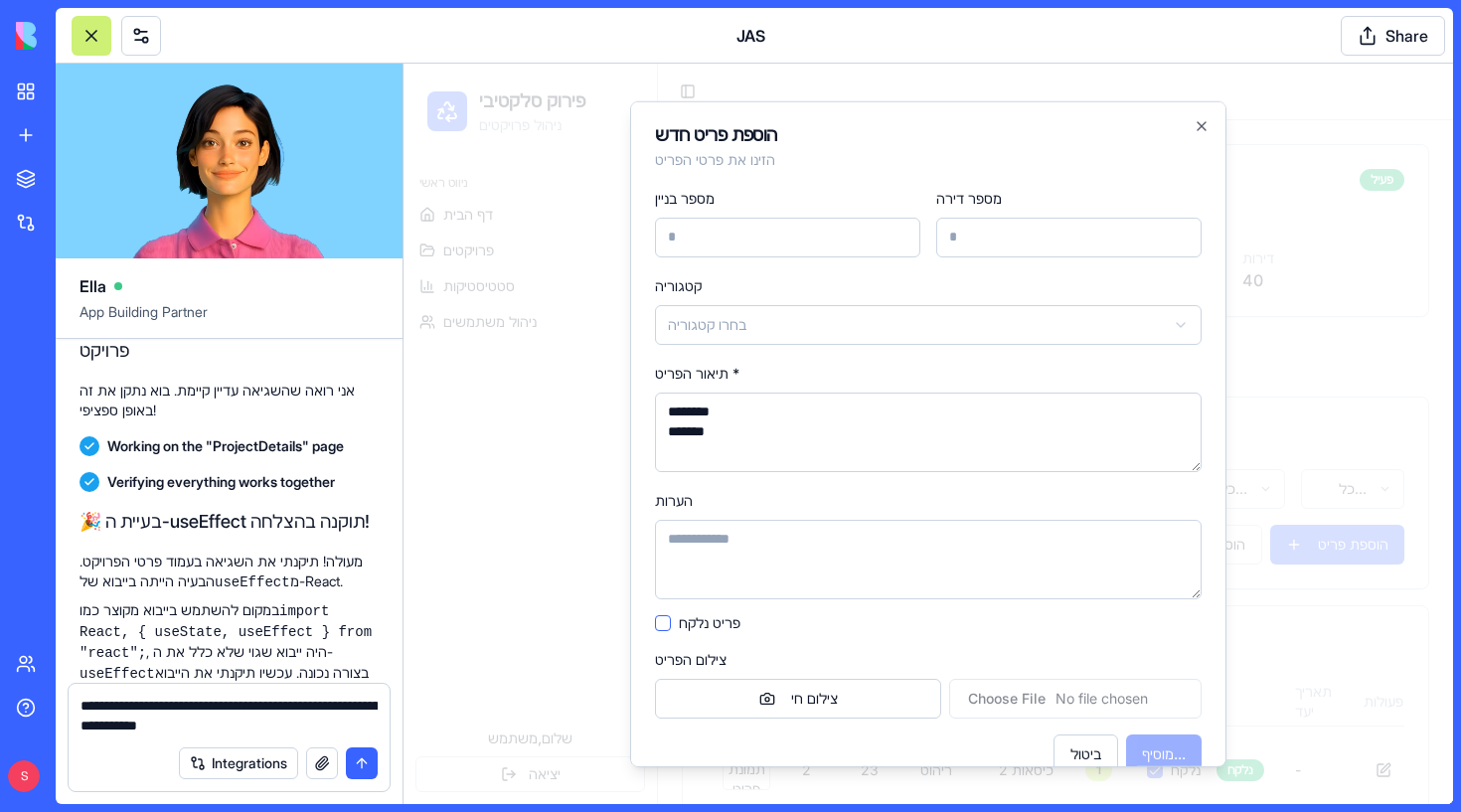 type 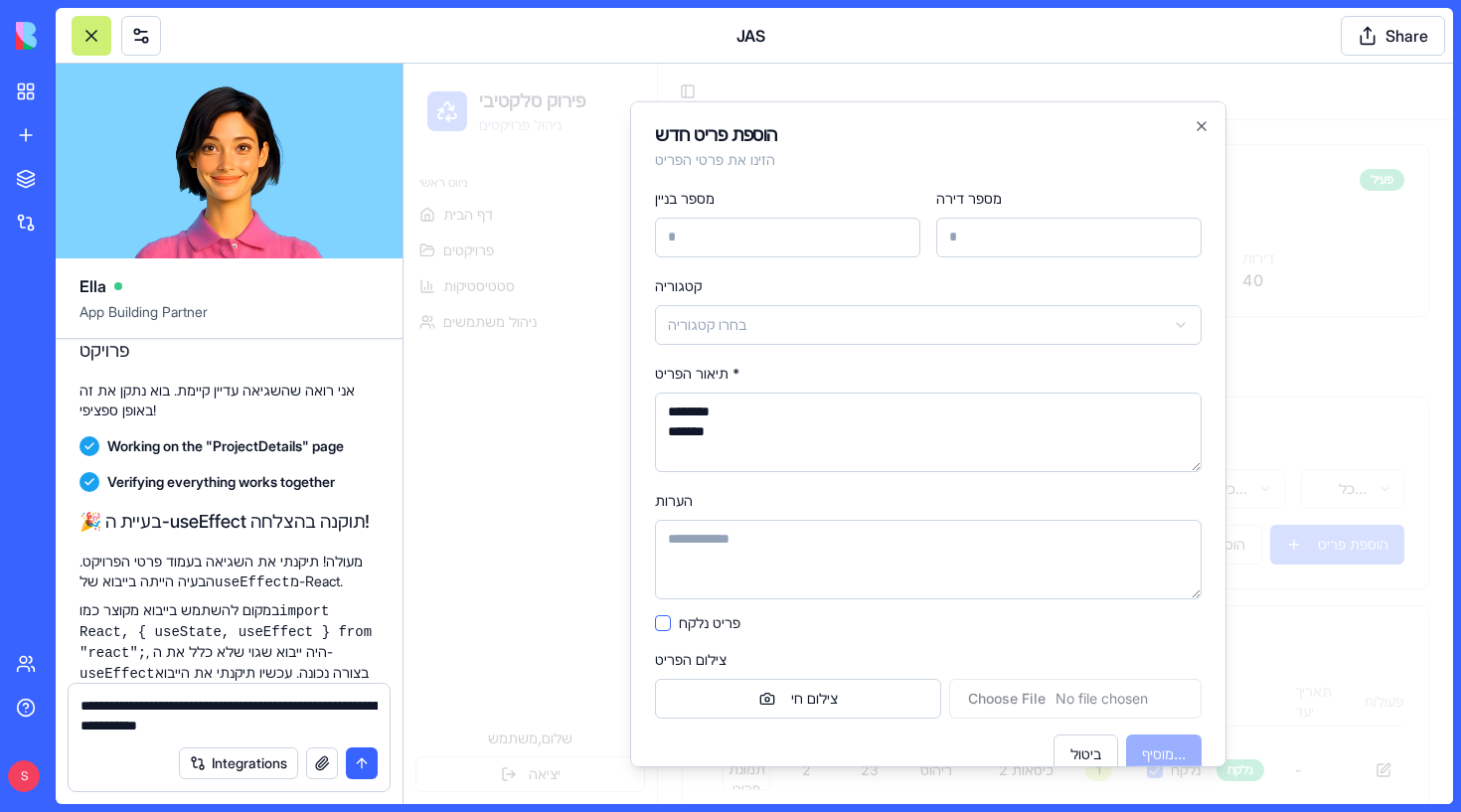 type 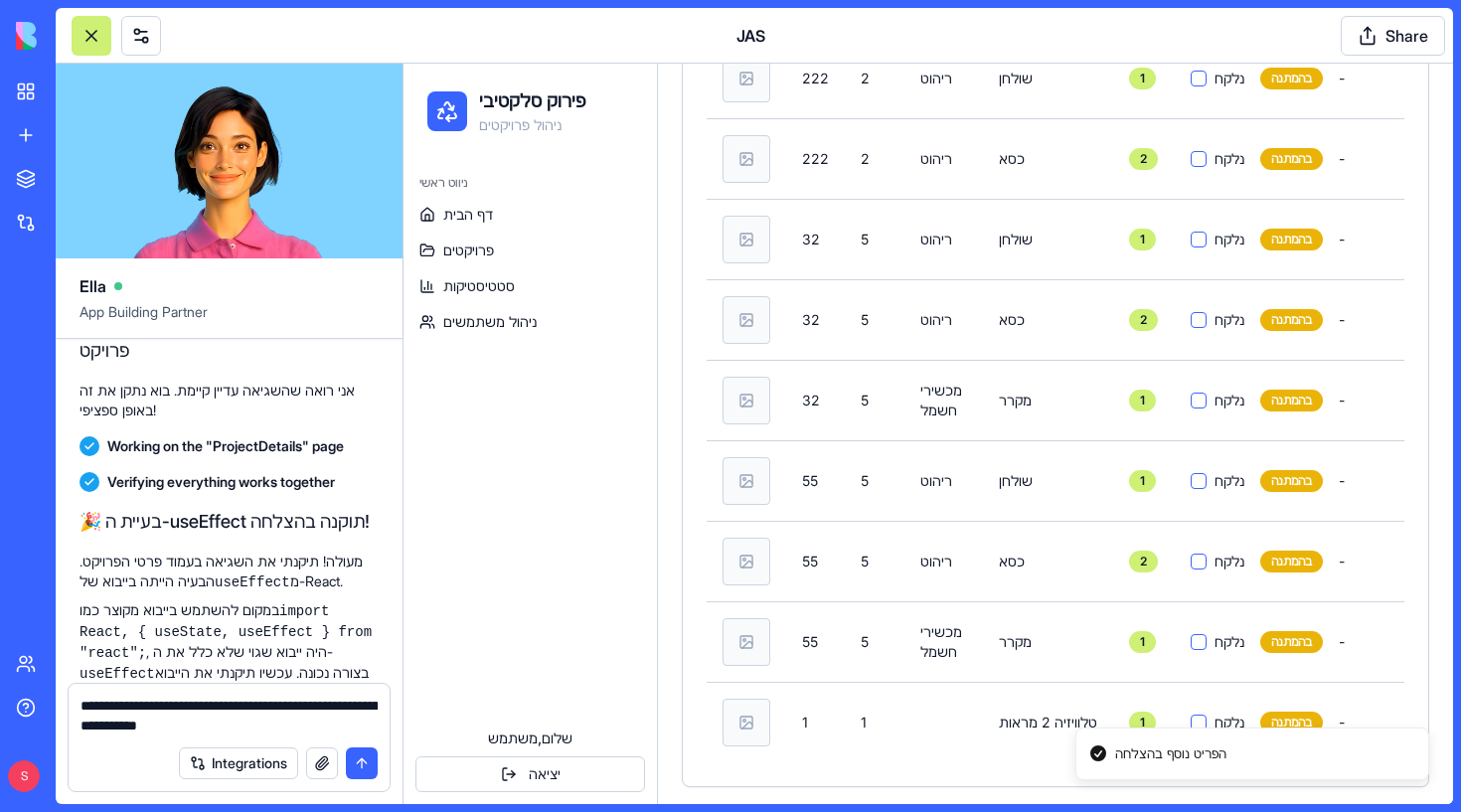 scroll, scrollTop: 1510, scrollLeft: 0, axis: vertical 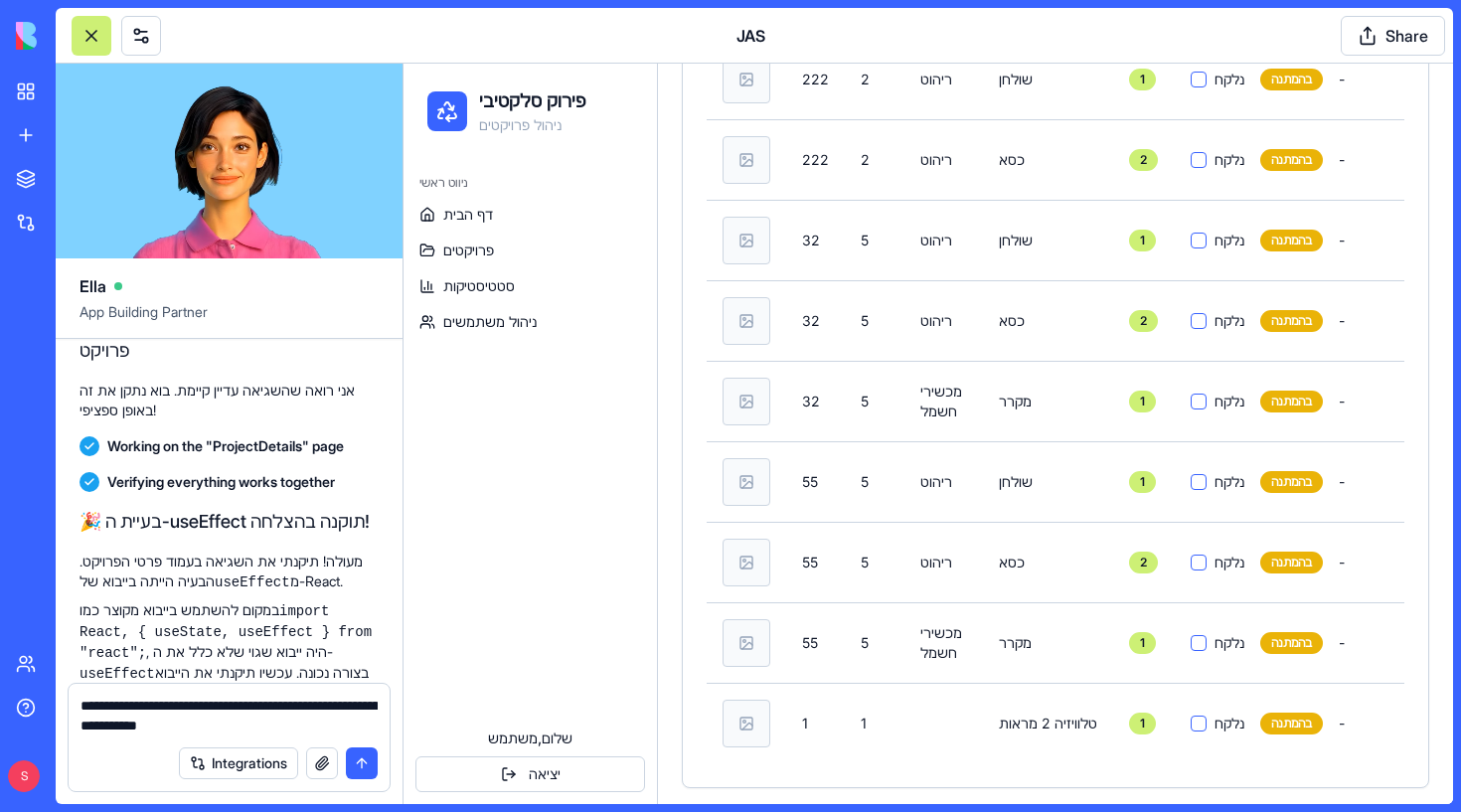 click on "**********" at bounding box center [229, 716] 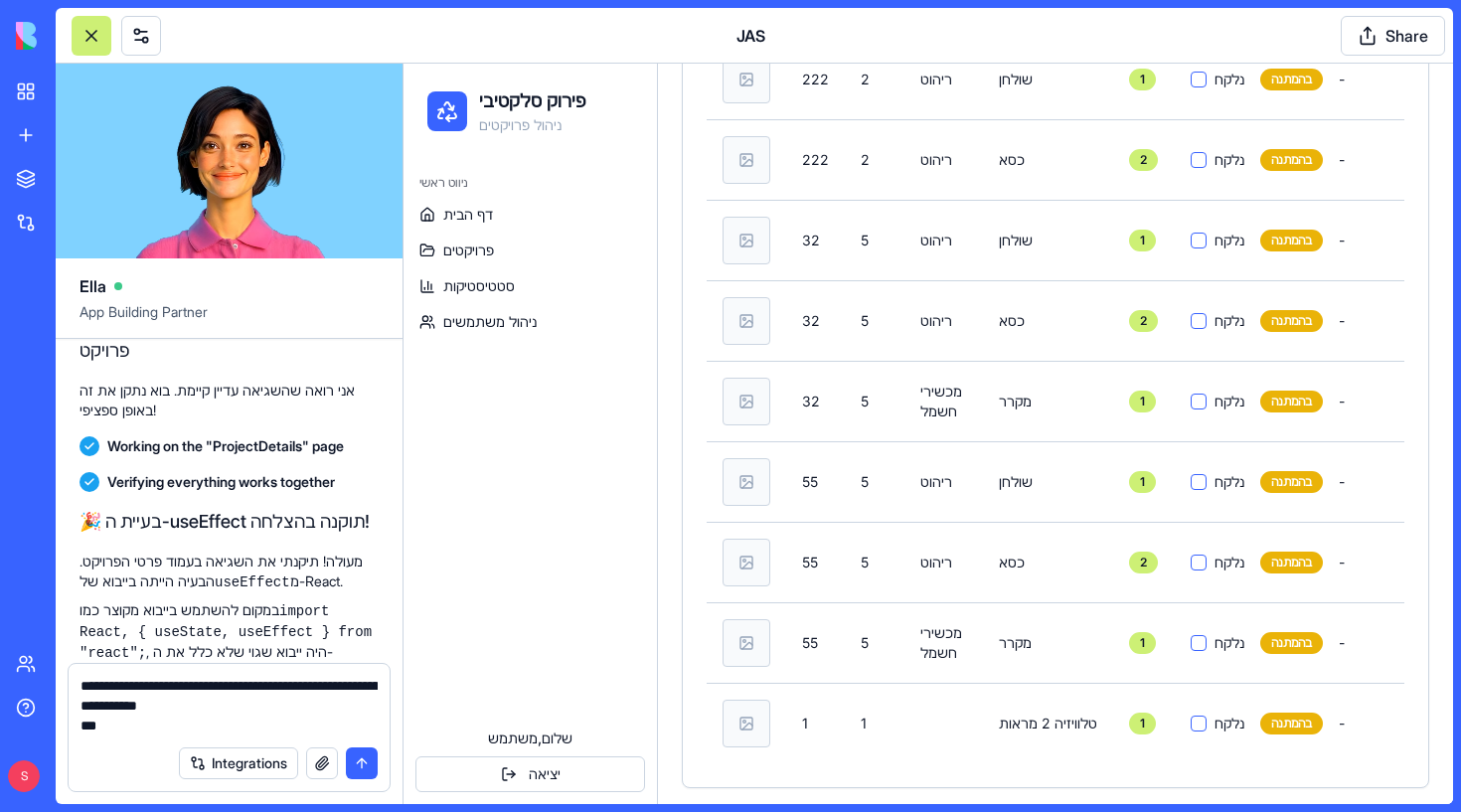 drag, startPoint x: 142, startPoint y: 381, endPoint x: 375, endPoint y: 387, distance: 233.0772 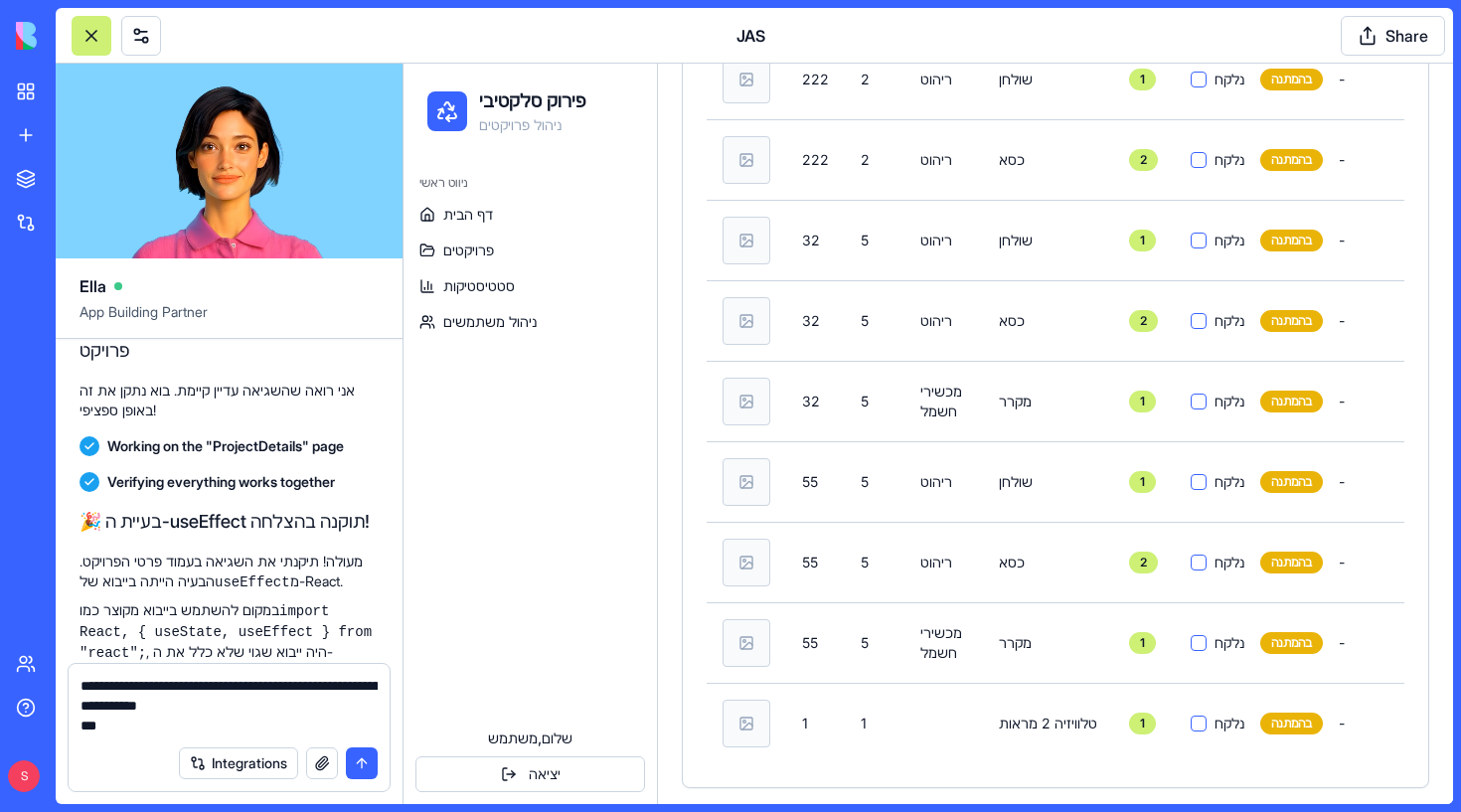click on "עיבוד פריטים מרובים בתיבת הטקסט  - בעת הוספת פריט חדש, אתם יכולים כעת להזין מספר פריטים בתיבת התיאור על ידי כתיבת כל פריט בשורה נפרדת. לדוגמה, אם תכתבו "2 שרפרפים" בשורה אחת ו"3 שולחנות" בשורה השנייה, המערכת תיצור אוטומטית 2 רשומות של שרפרף ו-3 רשומות של שולחן בטבלה! 📋" at bounding box center [242, -677] 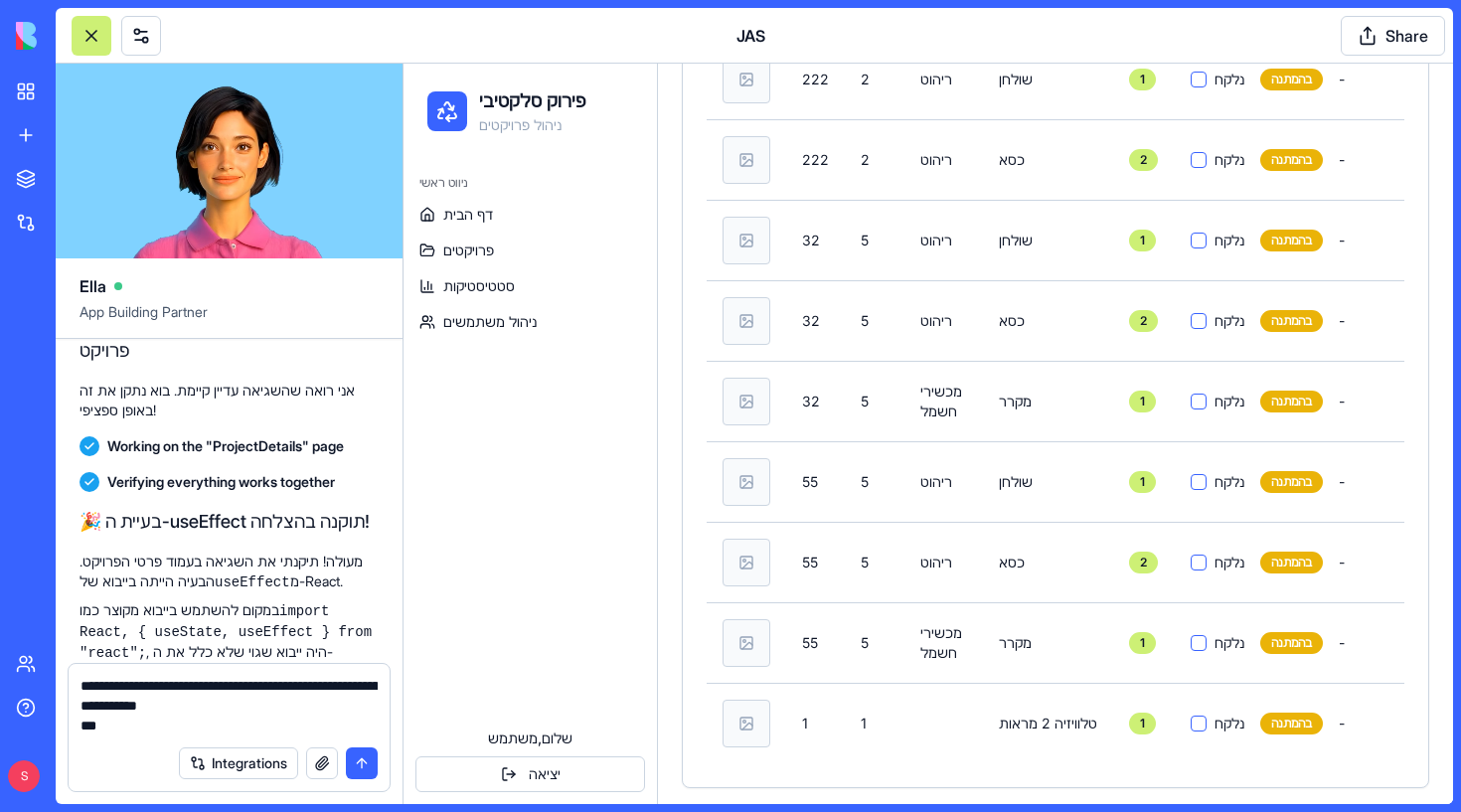 copy on "עיבוד פריטים מרובים בתיבת הטקסט" 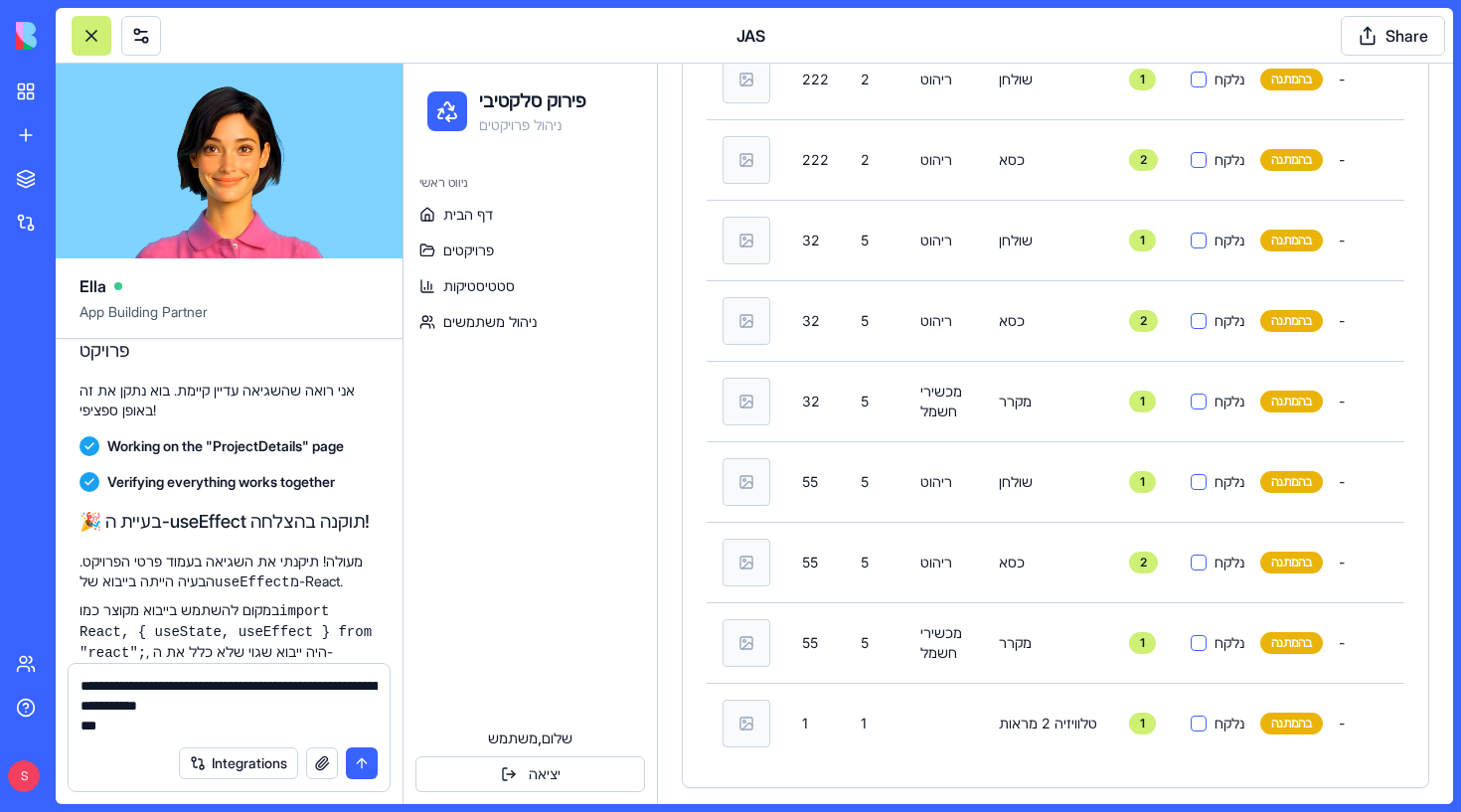 click on "**********" at bounding box center (229, 706) 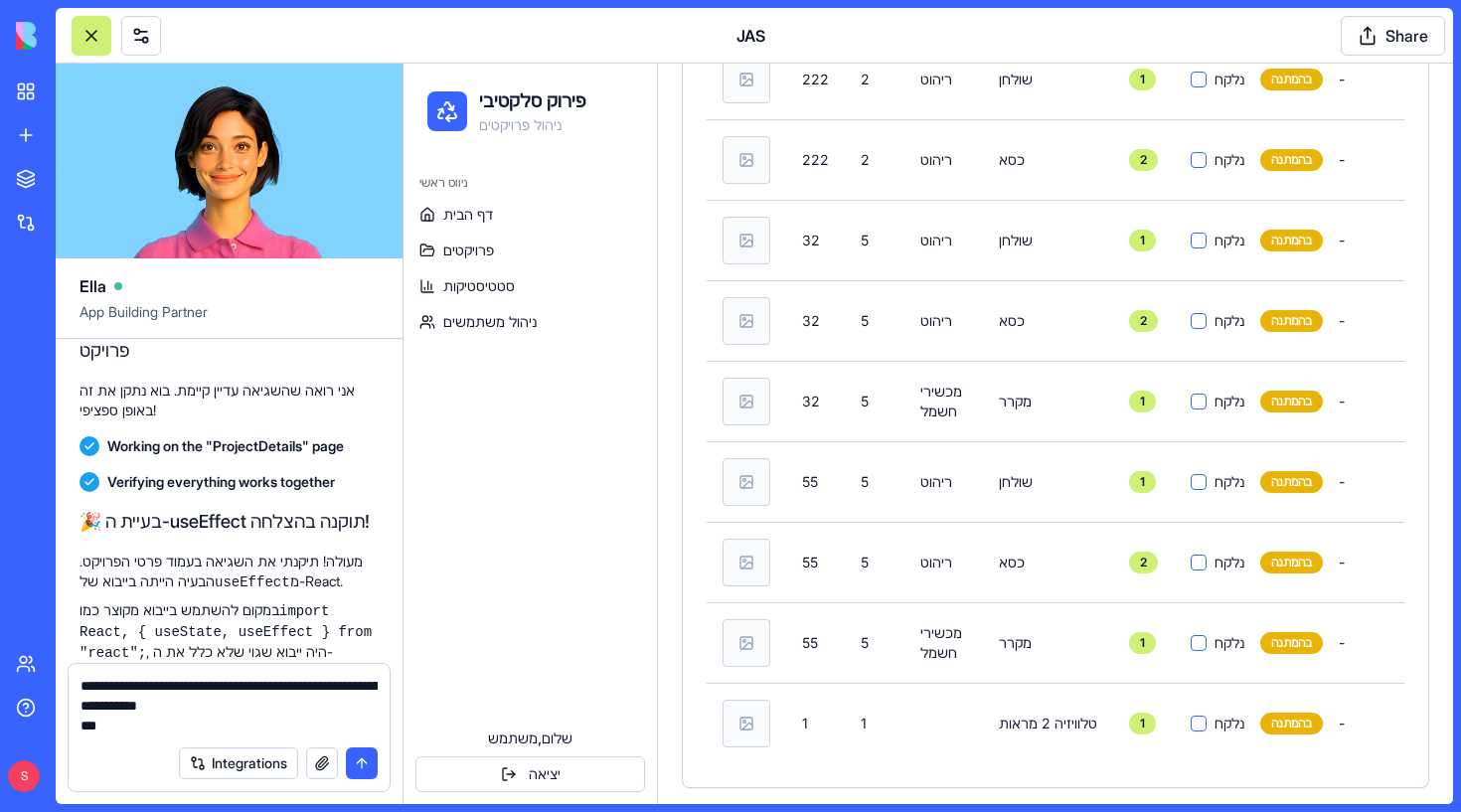 paste on "**********" 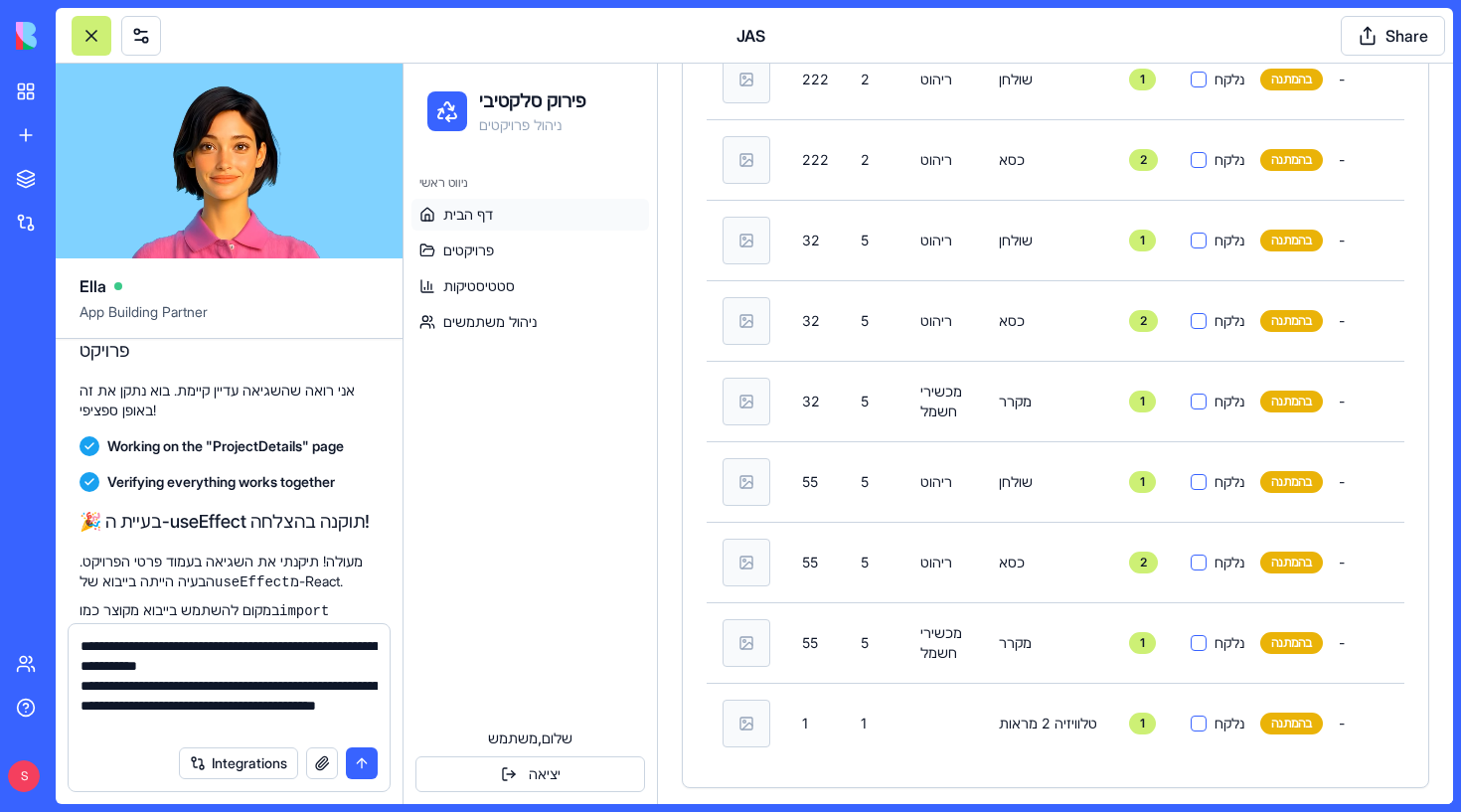 click on "דף הבית" at bounding box center [530, 215] 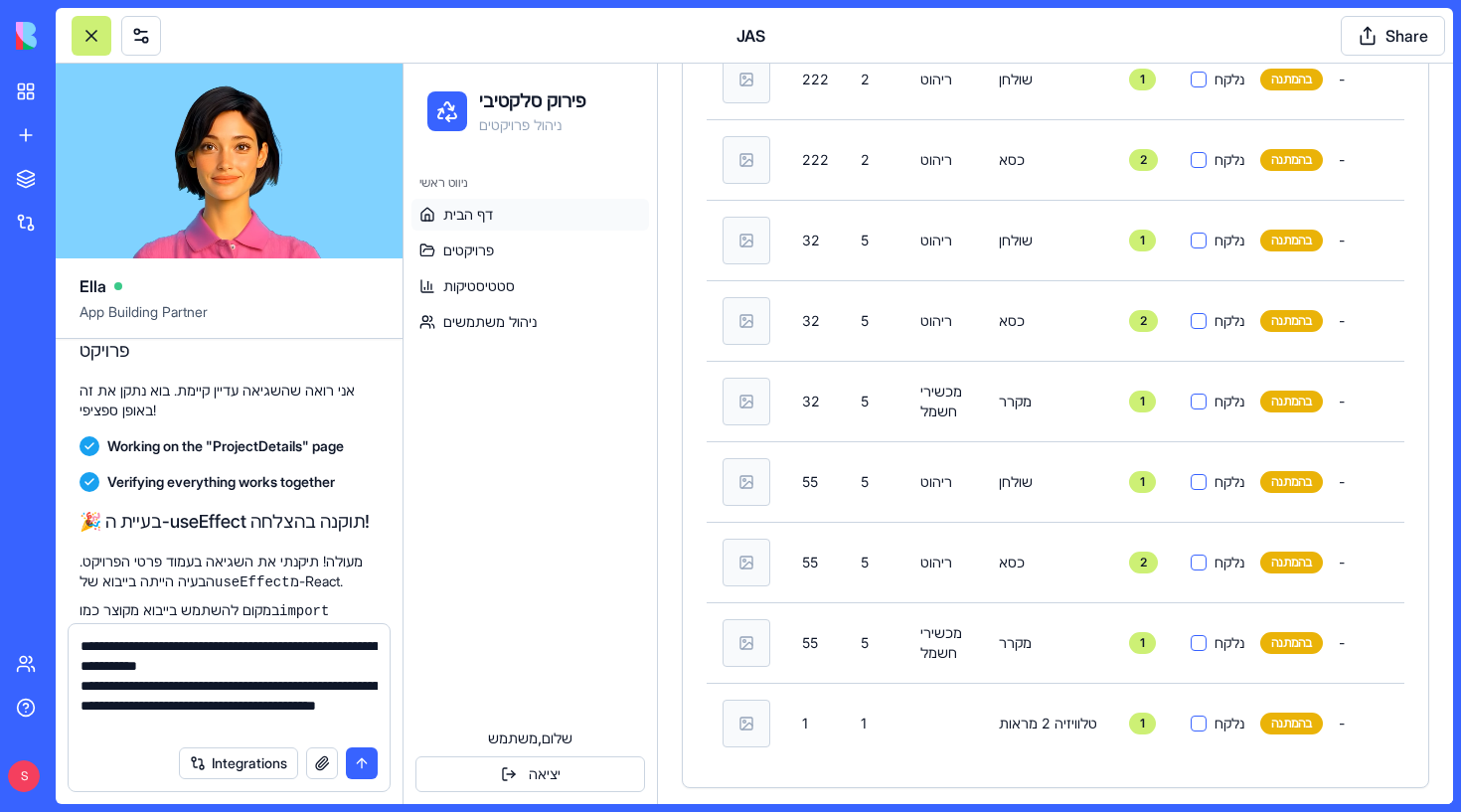 scroll, scrollTop: 0, scrollLeft: 0, axis: both 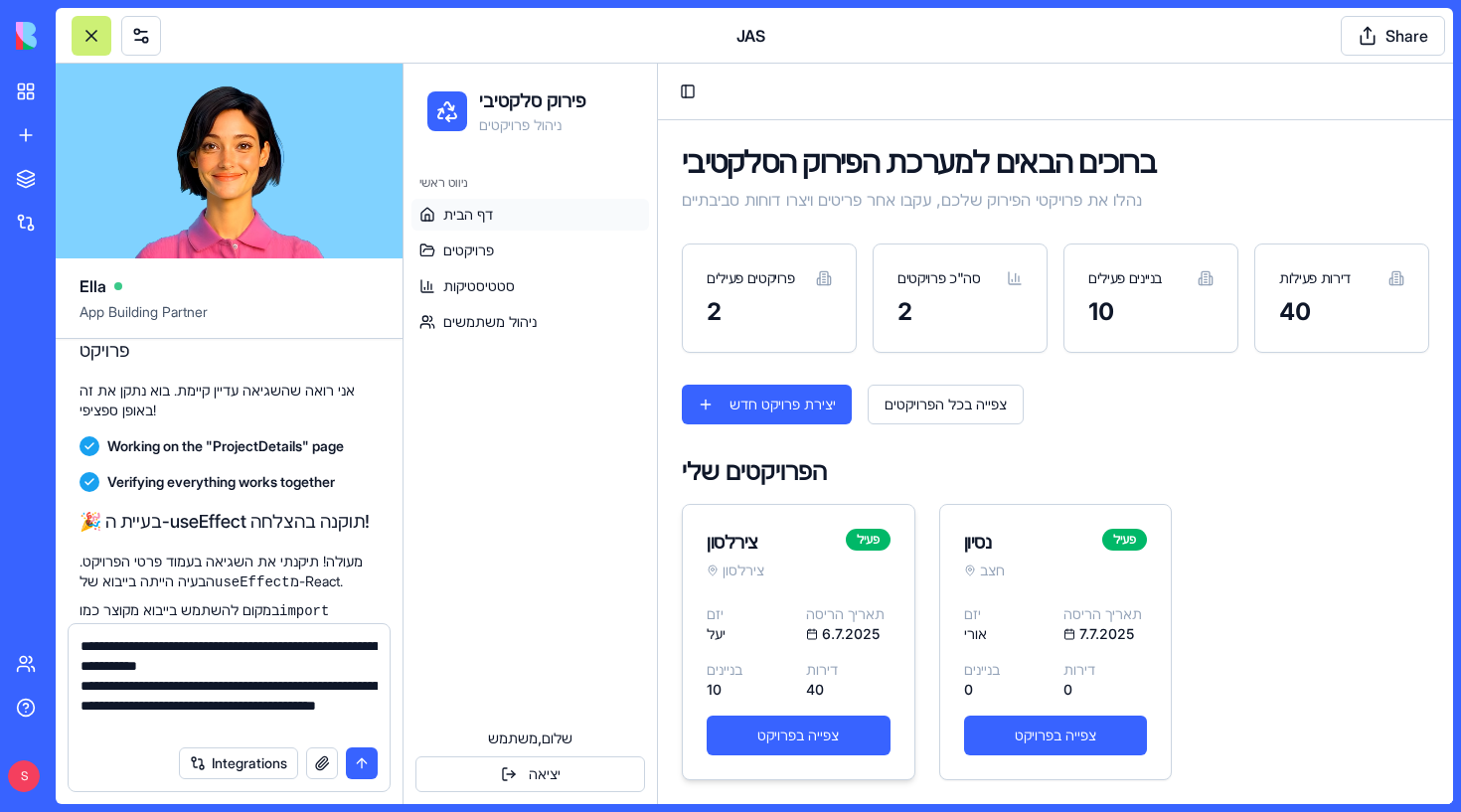 click on "דירות" at bounding box center (848, 670) 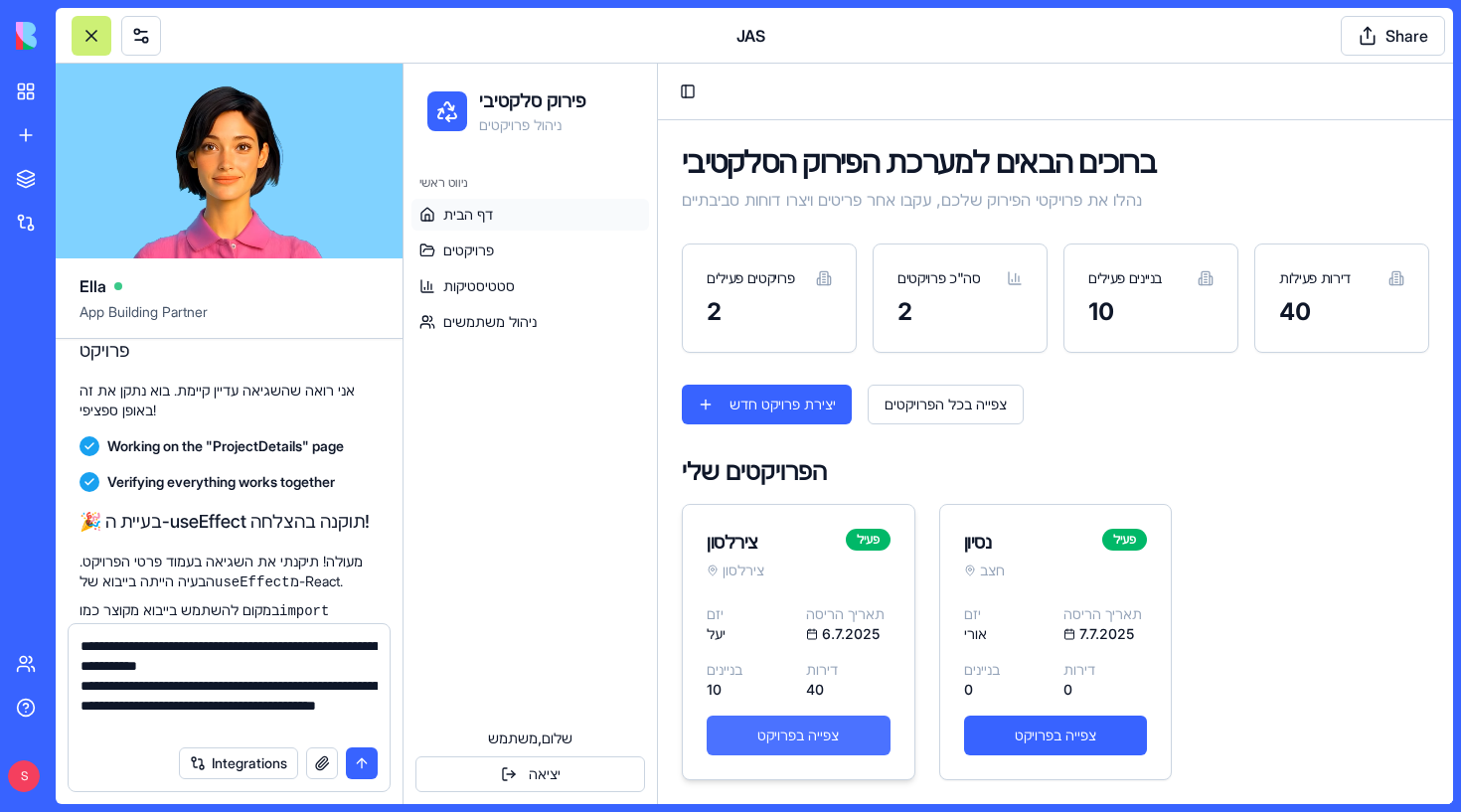 click on "צפייה בפרויקט" at bounding box center [798, 735] 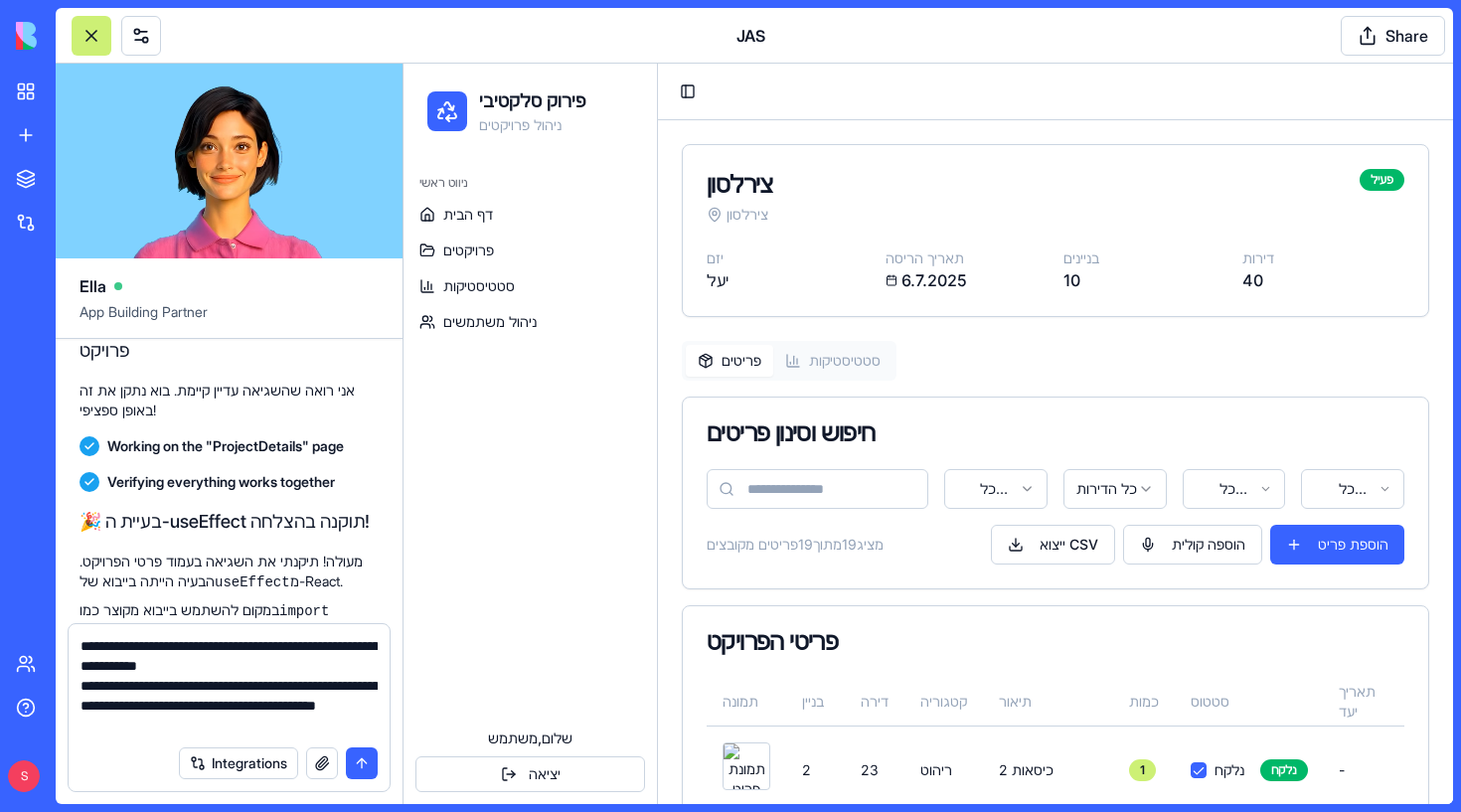 scroll, scrollTop: -1, scrollLeft: 0, axis: vertical 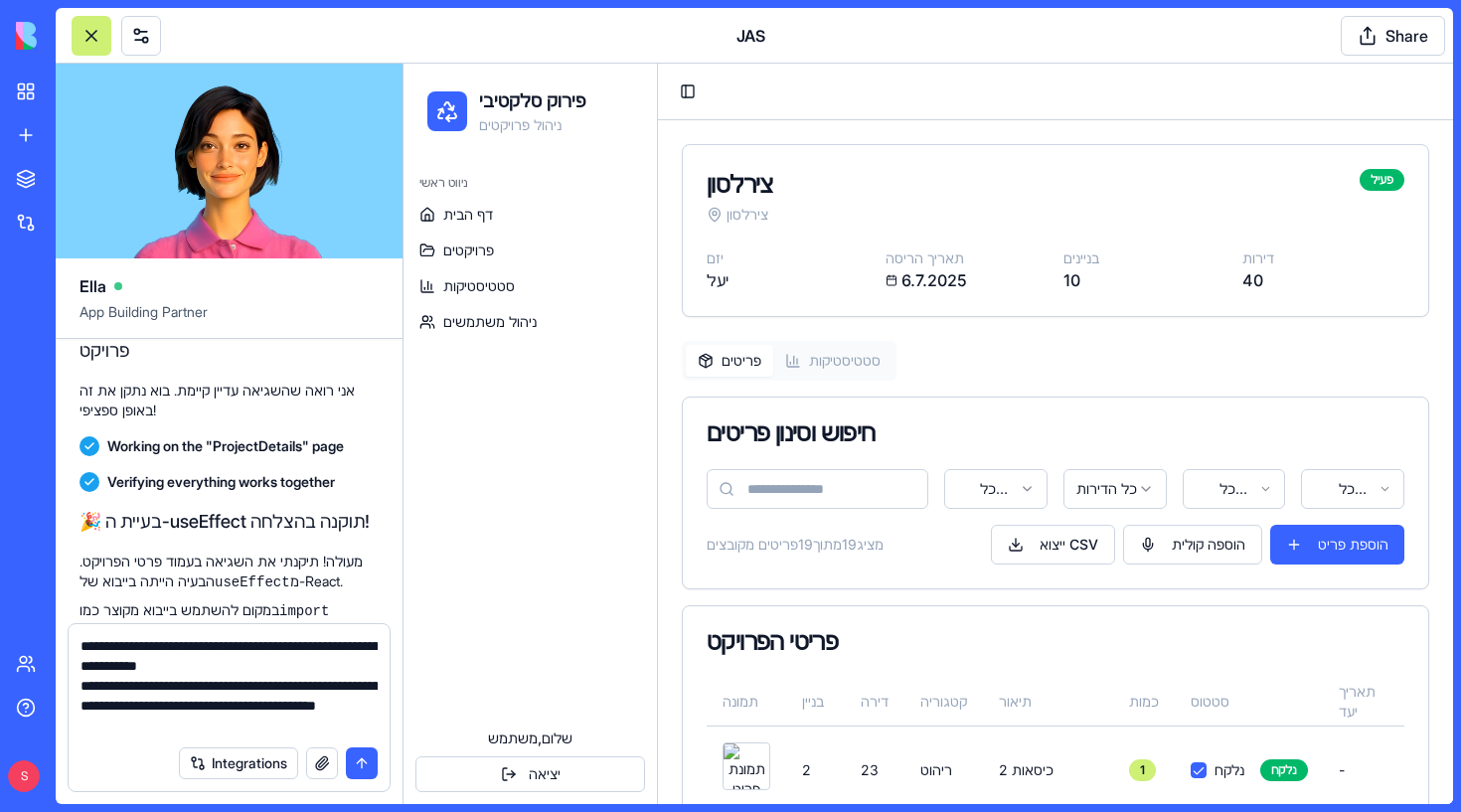 click on "פריטים סטטיסטיקות חיפוש וסינון פריטים כל הבניינים כל הדירות כל הקטגוריות כל הסטטוסים מציג  19  מתוך  19  פריטים מקובצים ייצוא CSV הוספה קולית הוספת פריט פריטי הפרויקט תמונה בניין דירה קטגוריה תיאור כמות סטטוס תאריך יעד פעולות 2 23 ריהוט 2 כיסאות 1 נלקח נלקח - 2 23 שולחן 1 נלקח נלקח - 33 3 ריהוט שולחן 1 נלקח נלקח - 33 3 ריהוט כיסא 2 נלקח נלקח - 33 3 אחר תמונה 1 נלקח בהמתנה - 2 2 אחר שפרף 1 נלקח בהמתנה - 2 2 מכשירי חשמל מקרר 1 נלקח בהמתנה - 2 2 ריהוט כיסא 2 נלקח בהמתנה - 222 2 מכשירי חשמל מקרר 1 נלקח בהמתנה - 222 2 ריהוט ספסל 1 נלקח בהמתנה - 222 2 ריהוט שולחן 1 נלקח בהמתנה - 222 2 ריהוט כסא 2 נלקח בהמתנה - 32 5 1 -" at bounding box center [1055, 1319] 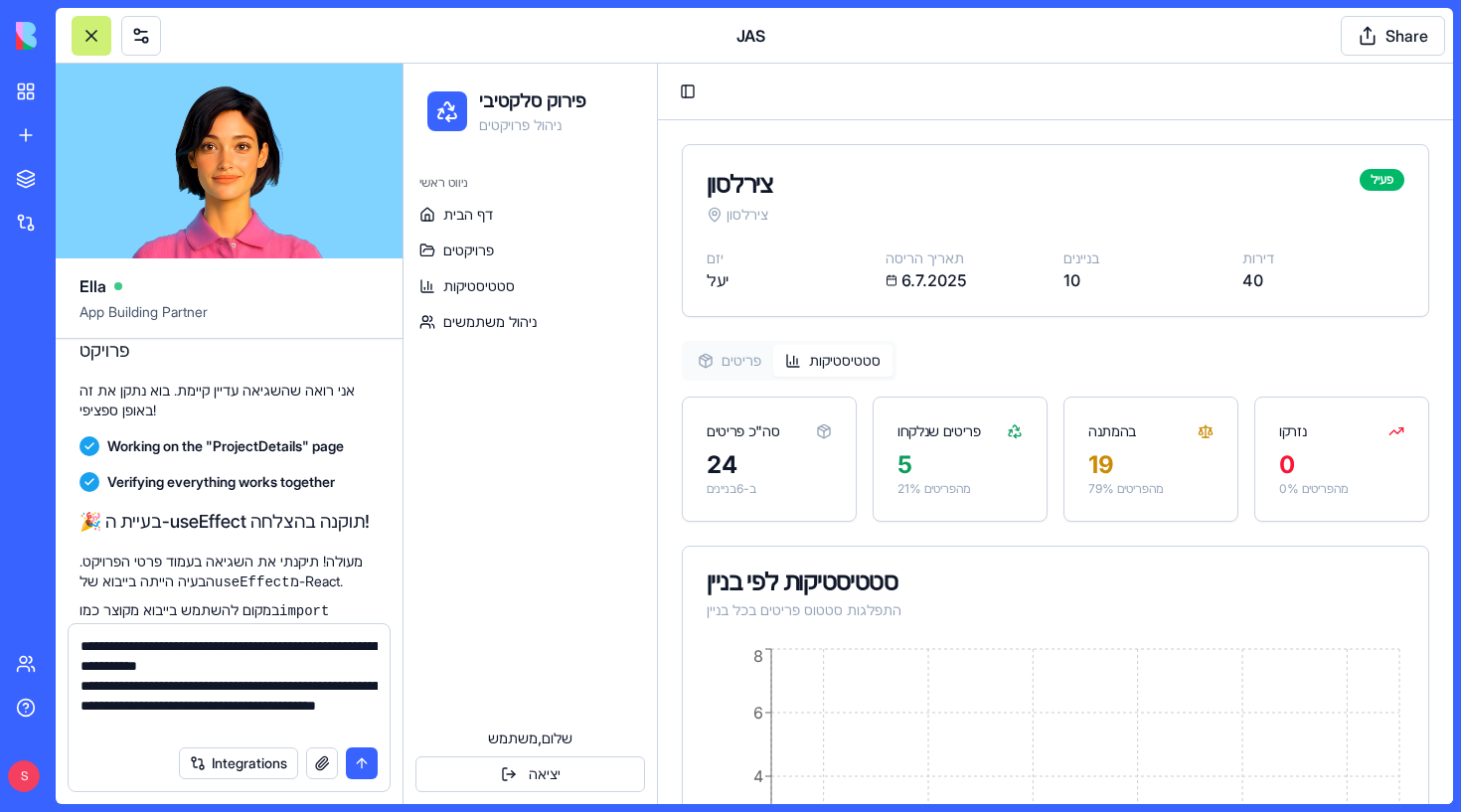 click on "סטטיסטיקות" at bounding box center [833, 361] 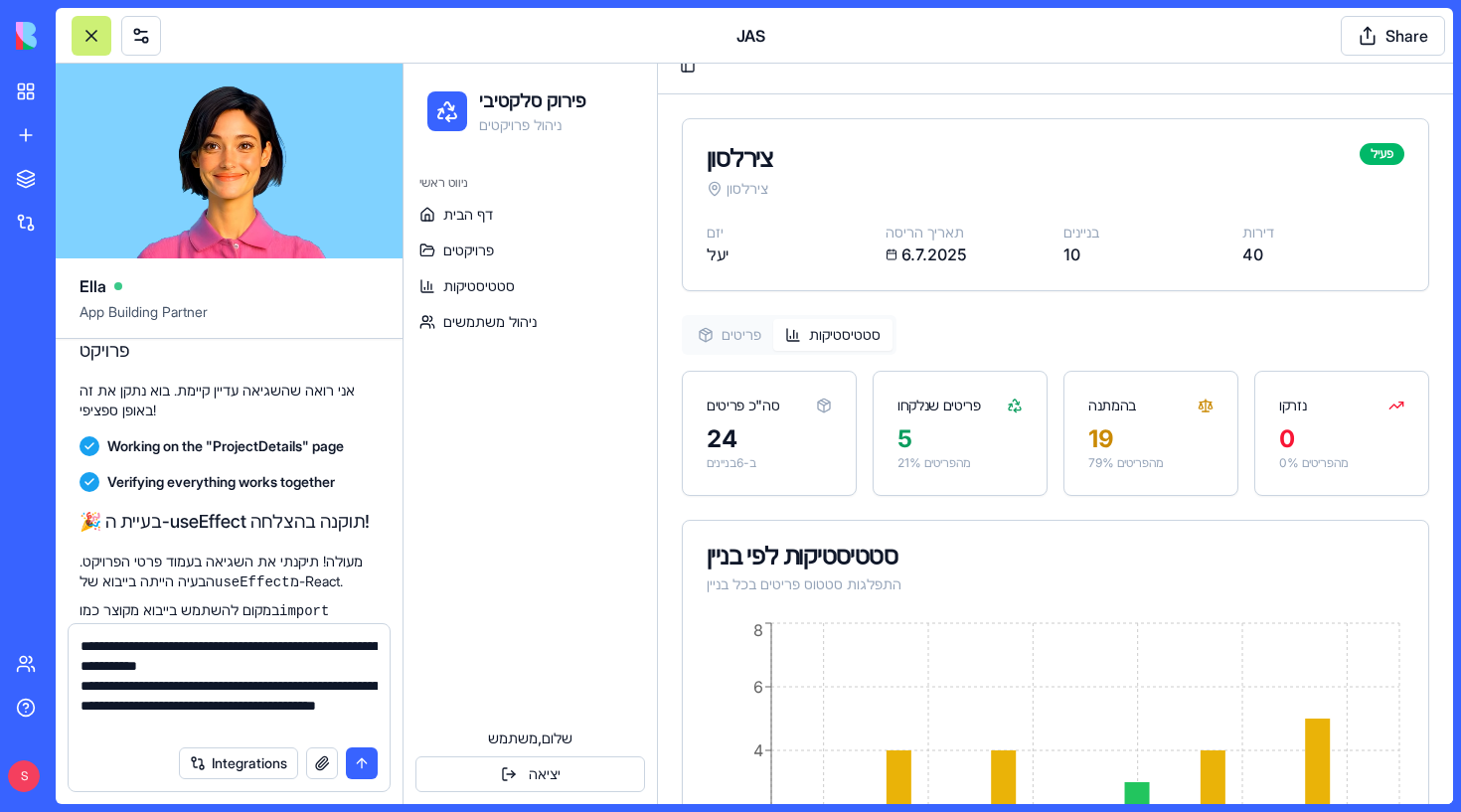 scroll, scrollTop: 5, scrollLeft: 0, axis: vertical 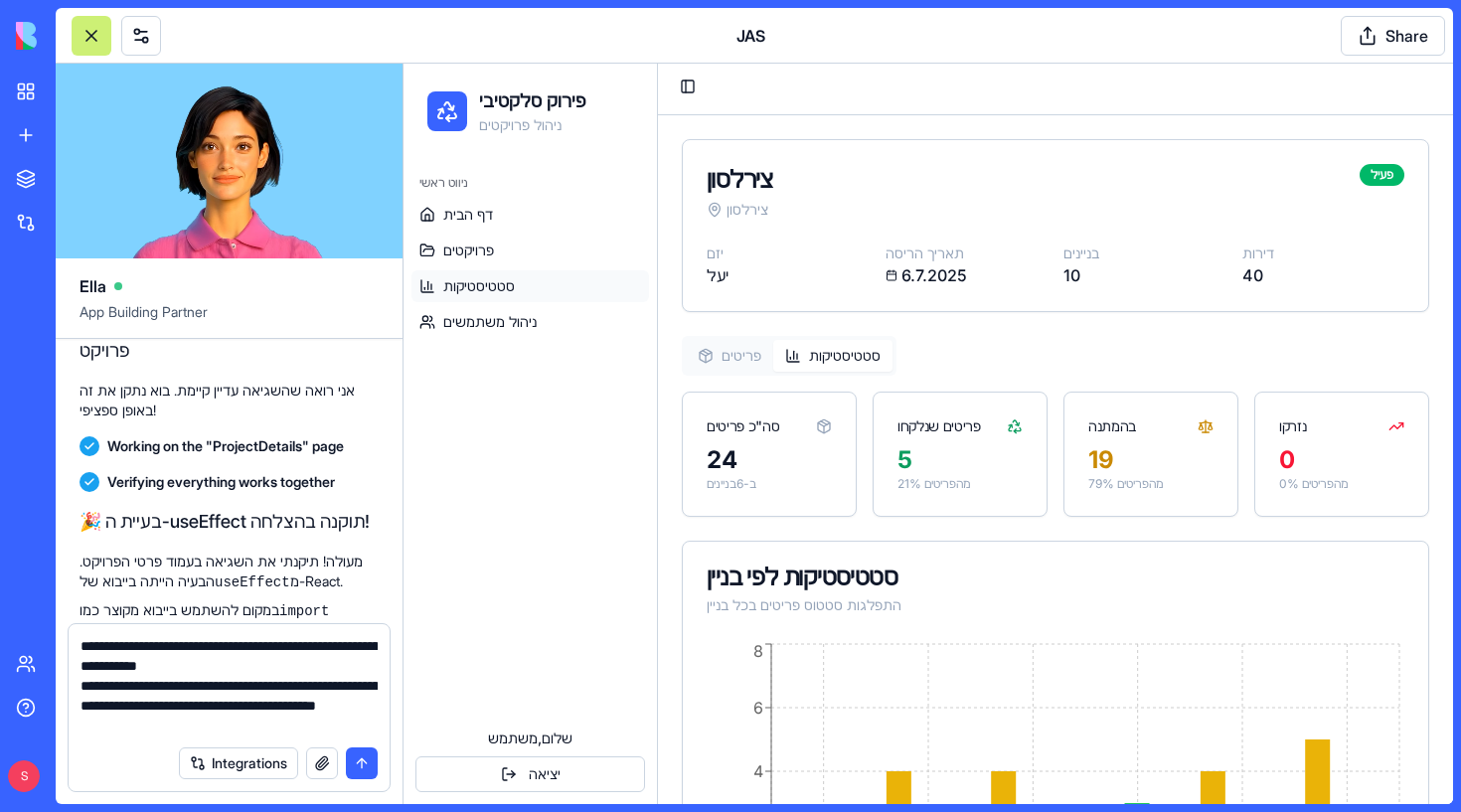 click on "סטטיסטיקות" at bounding box center (530, 286) 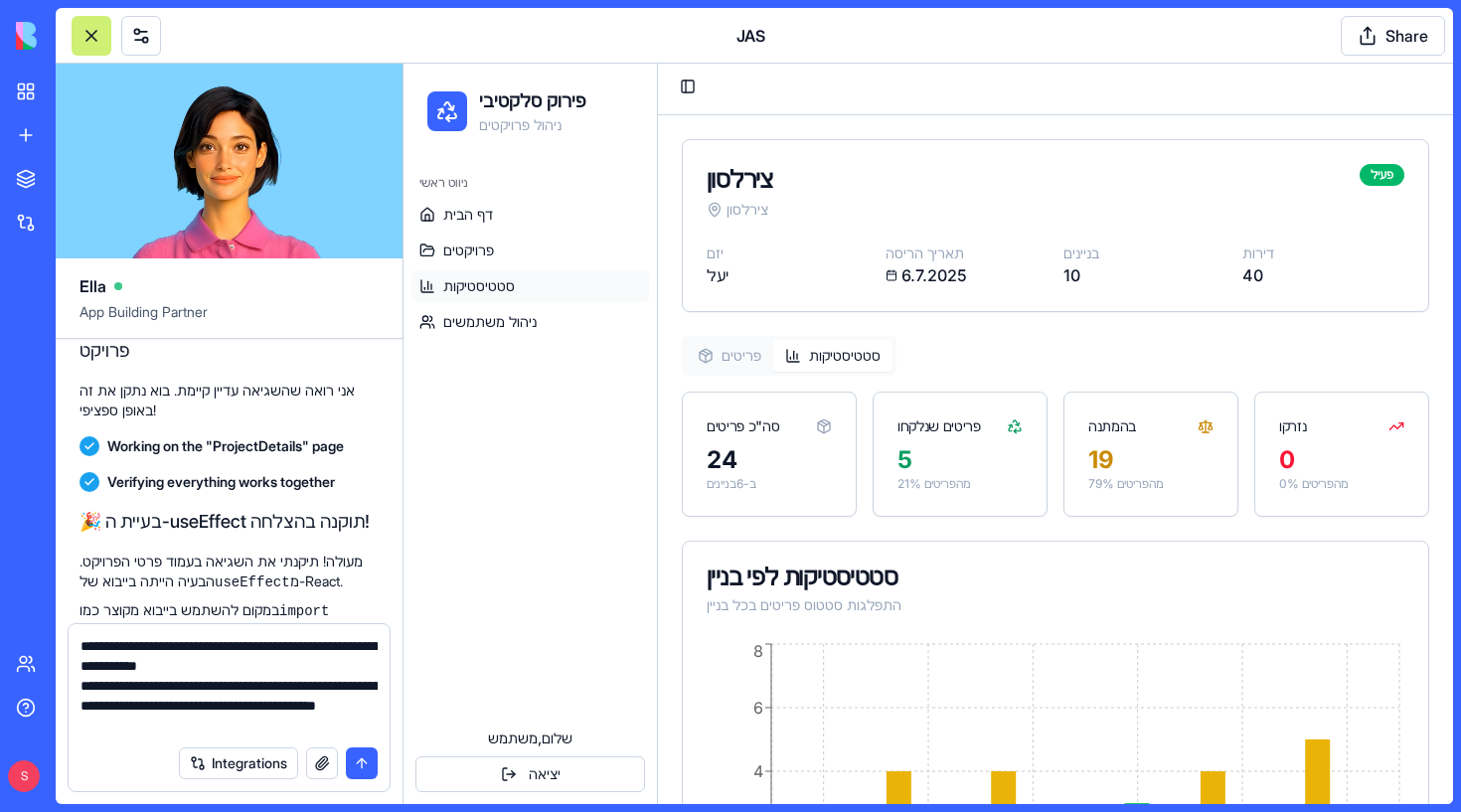 scroll, scrollTop: 0, scrollLeft: 0, axis: both 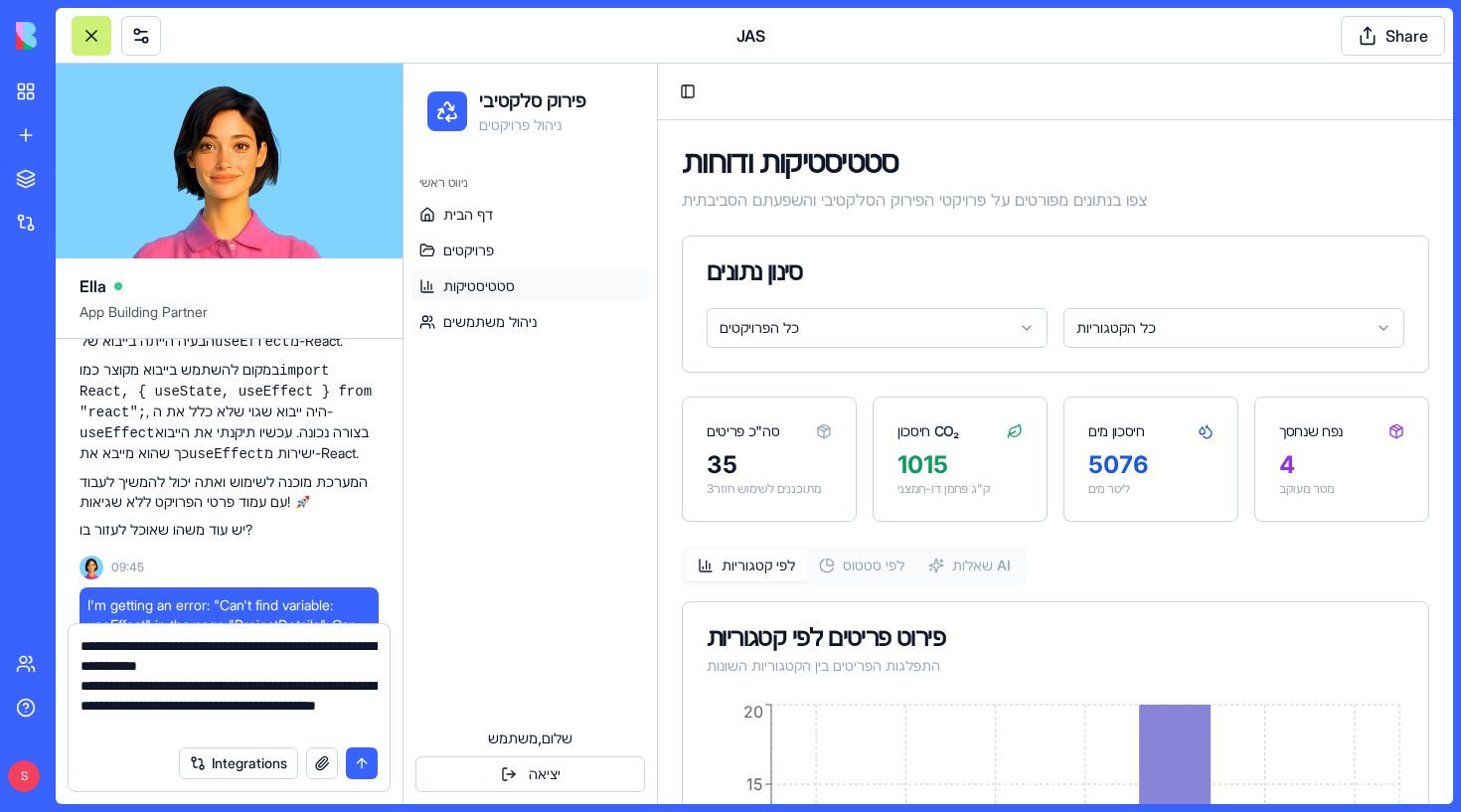 click on "**********" at bounding box center [229, 686] 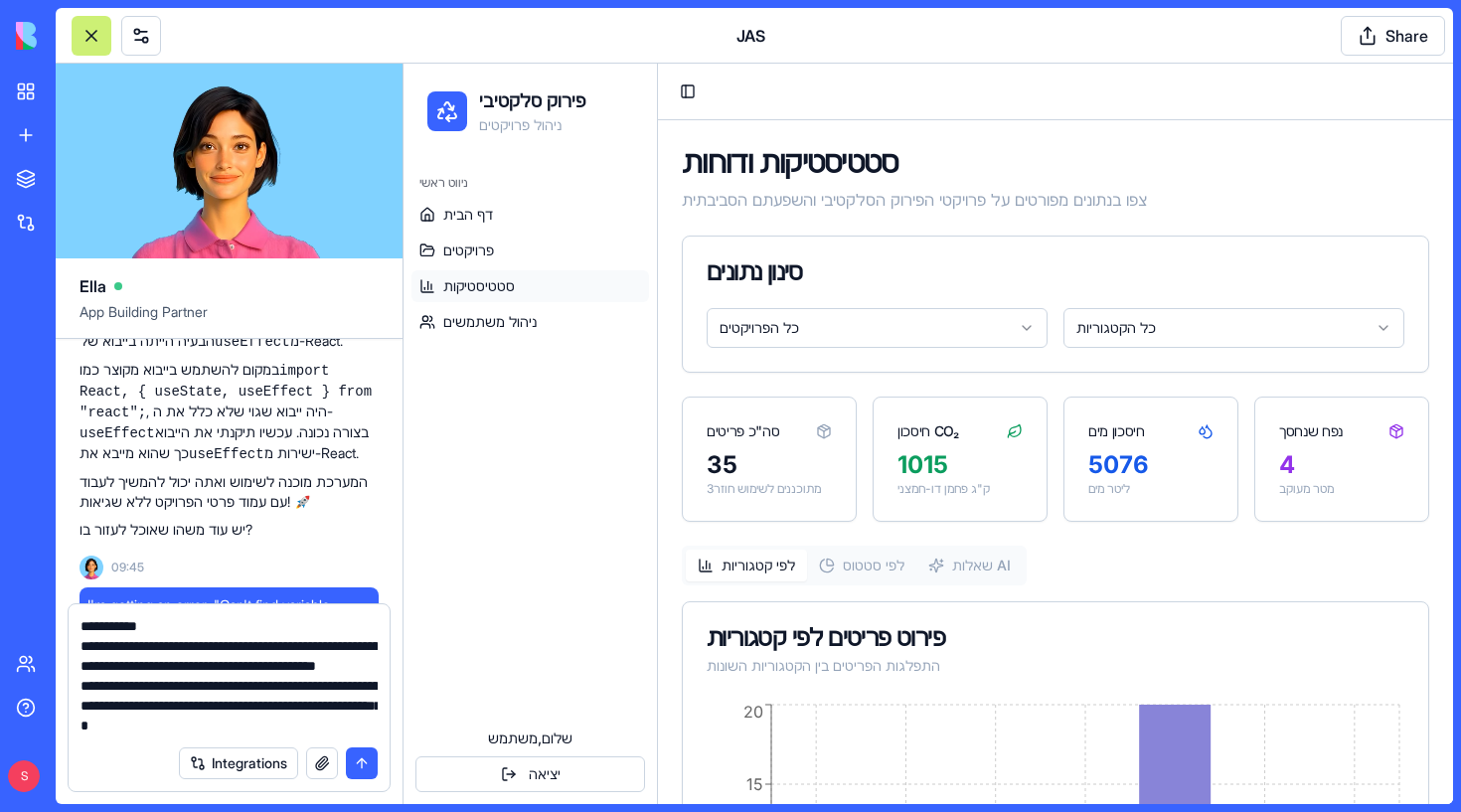 scroll, scrollTop: 58, scrollLeft: 0, axis: vertical 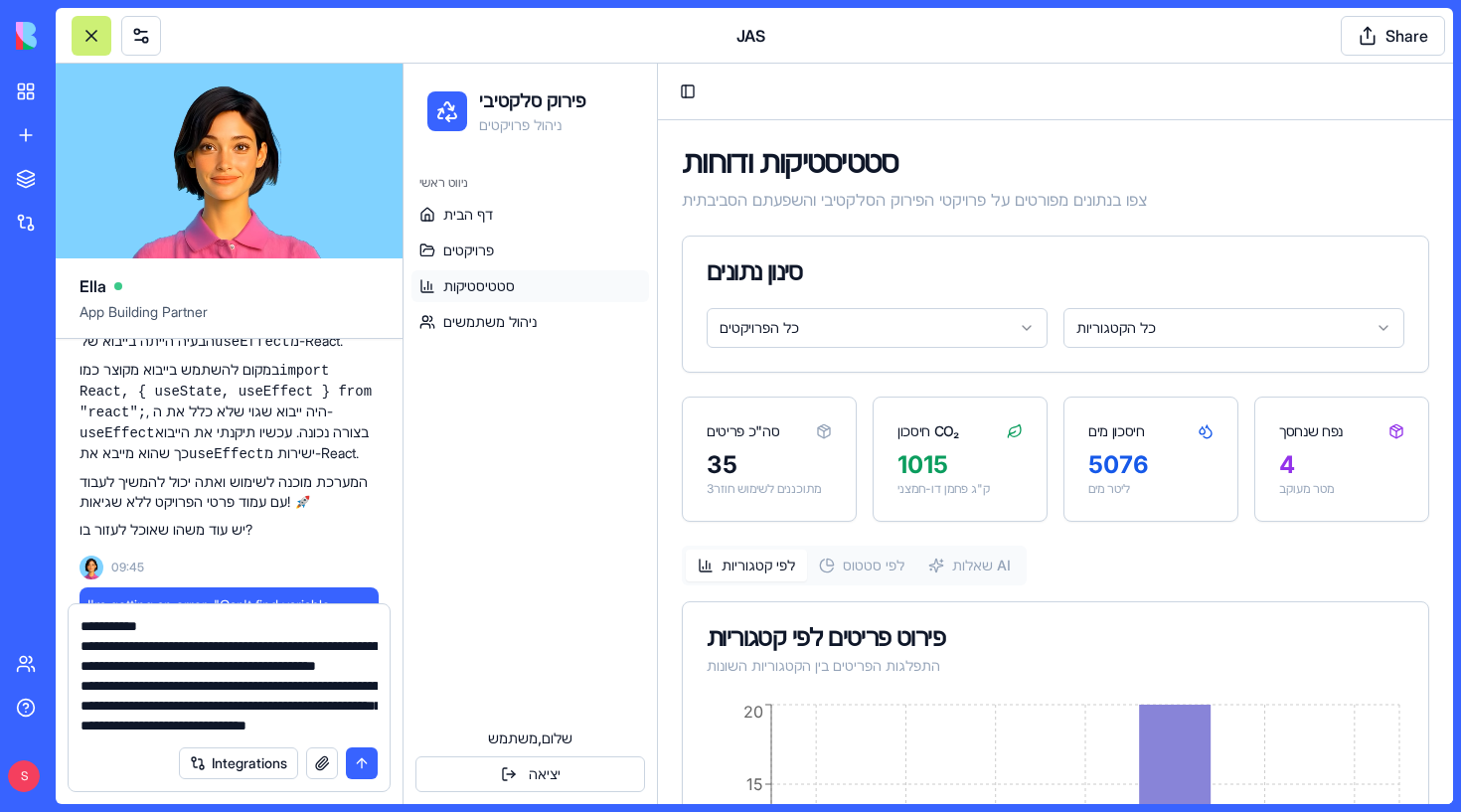 type on "**********" 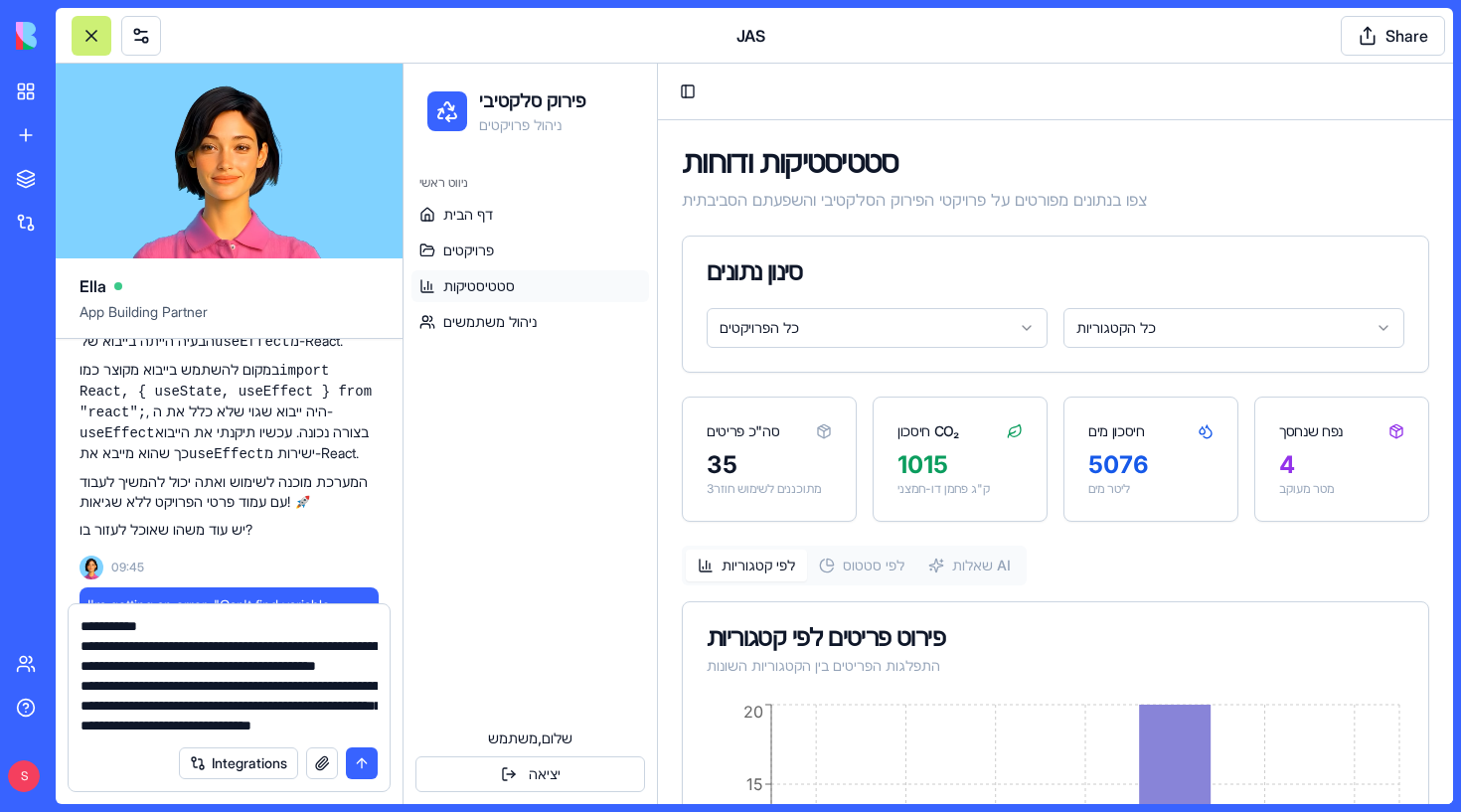 type 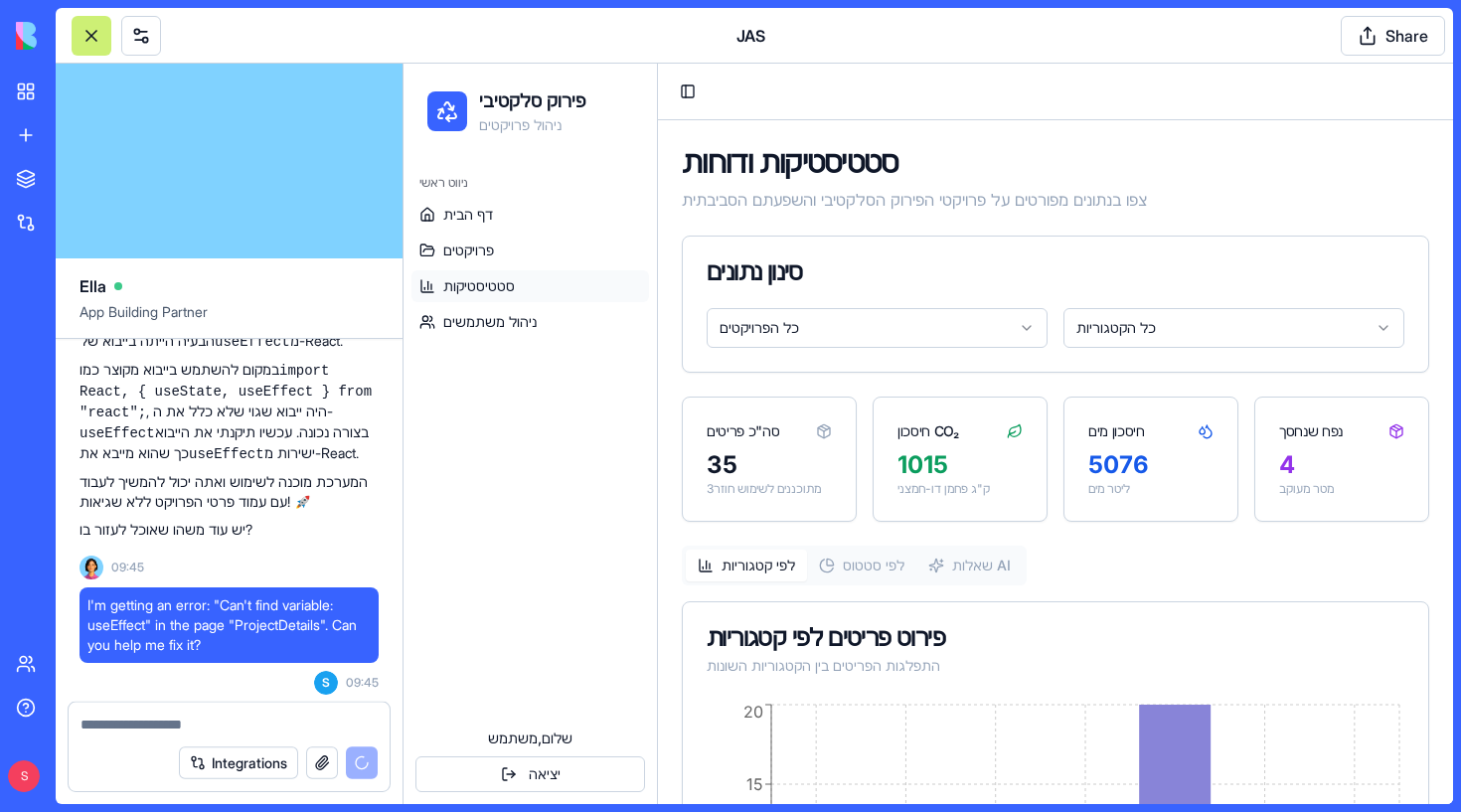 scroll, scrollTop: 0, scrollLeft: 0, axis: both 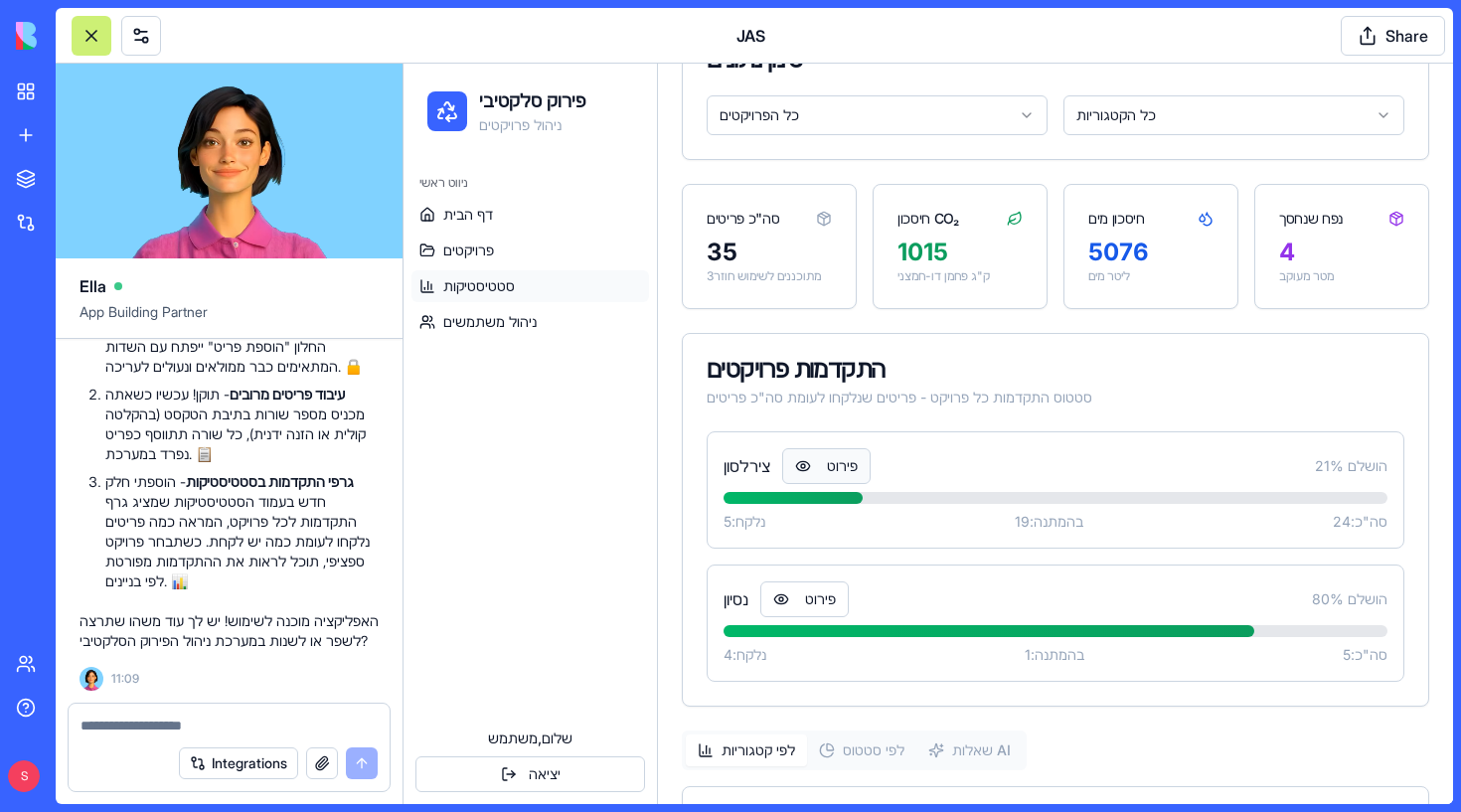 click on "פירוט" at bounding box center (826, 466) 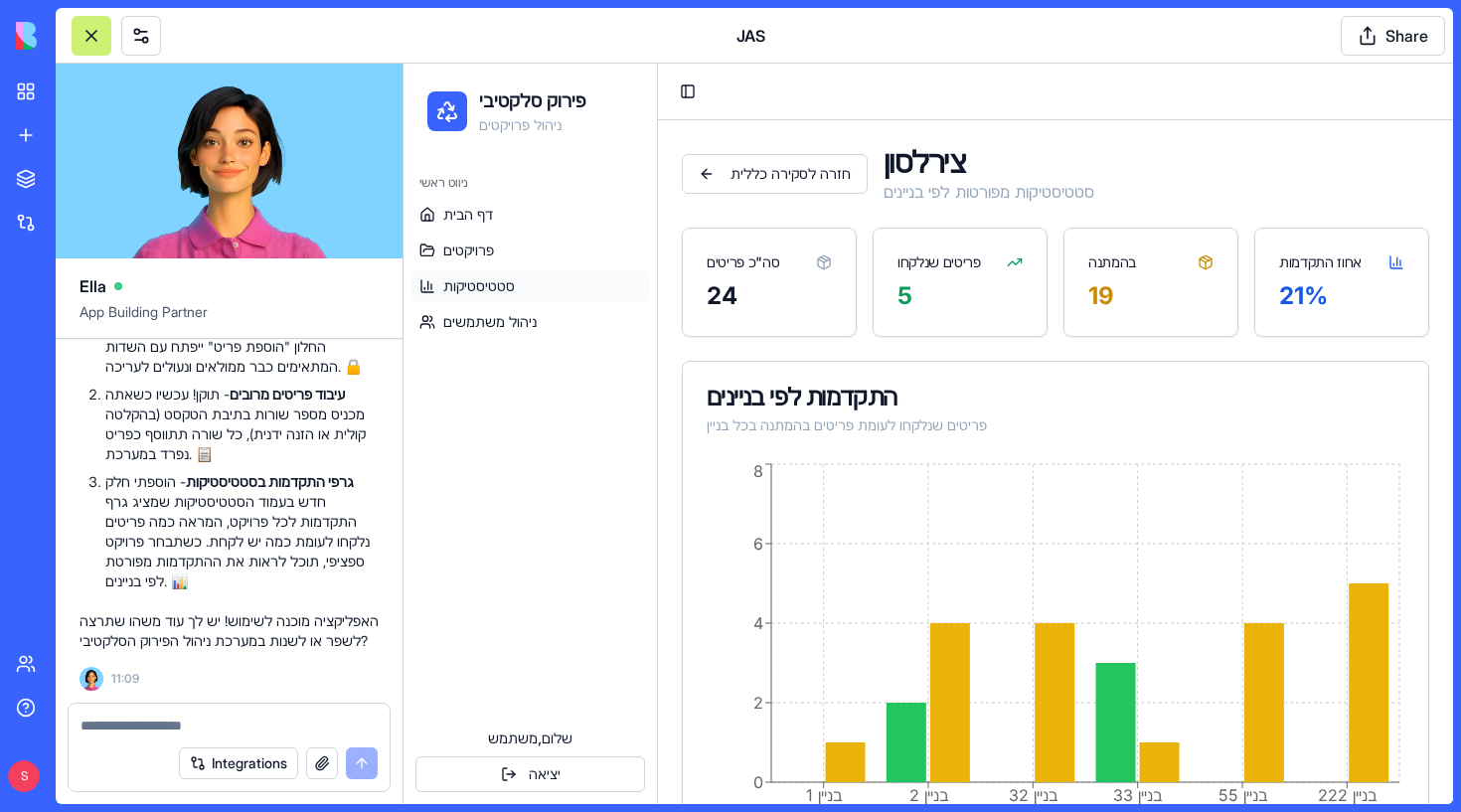 scroll, scrollTop: 0, scrollLeft: 0, axis: both 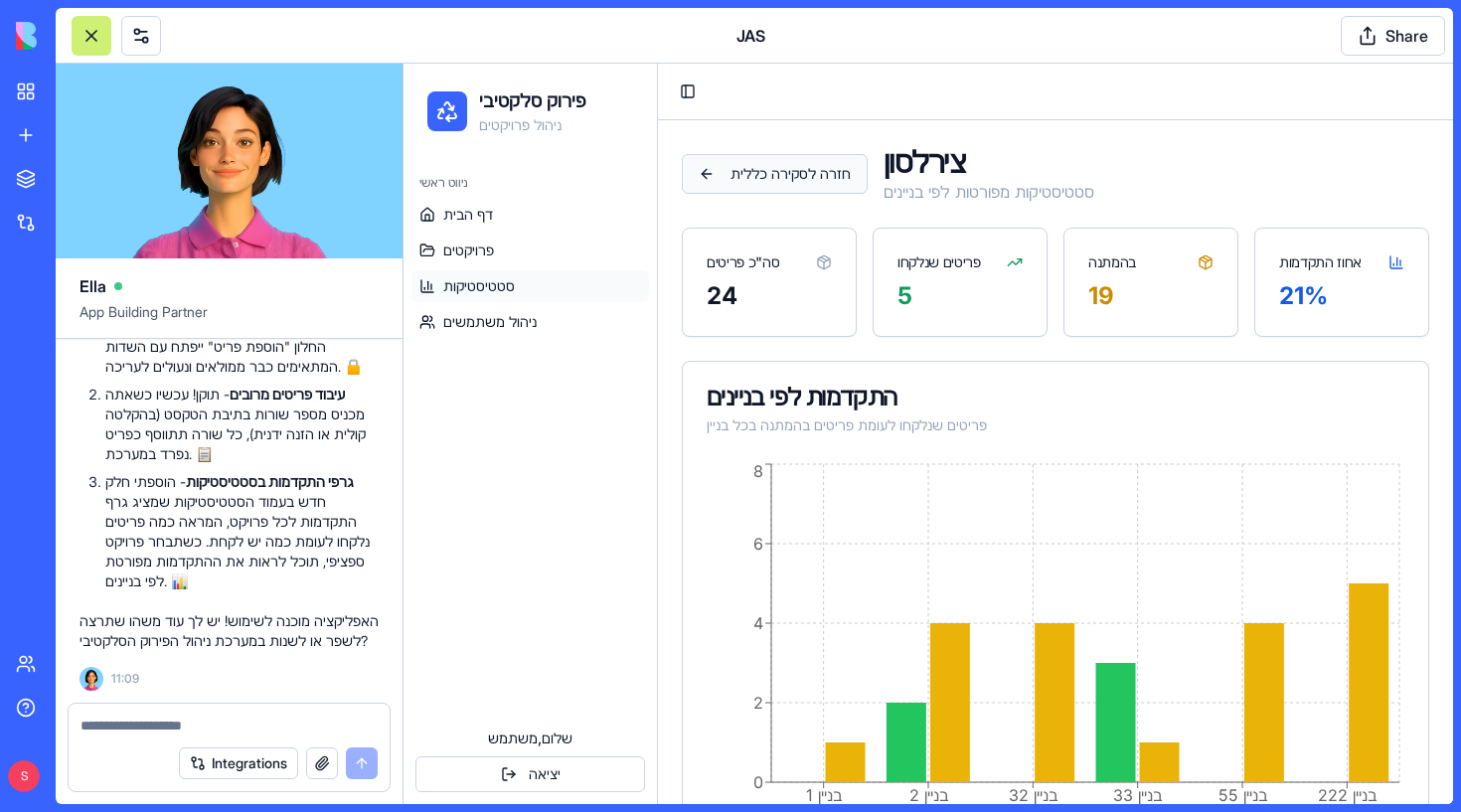 click on "חזרה לסקירה כללית" at bounding box center (774, 174) 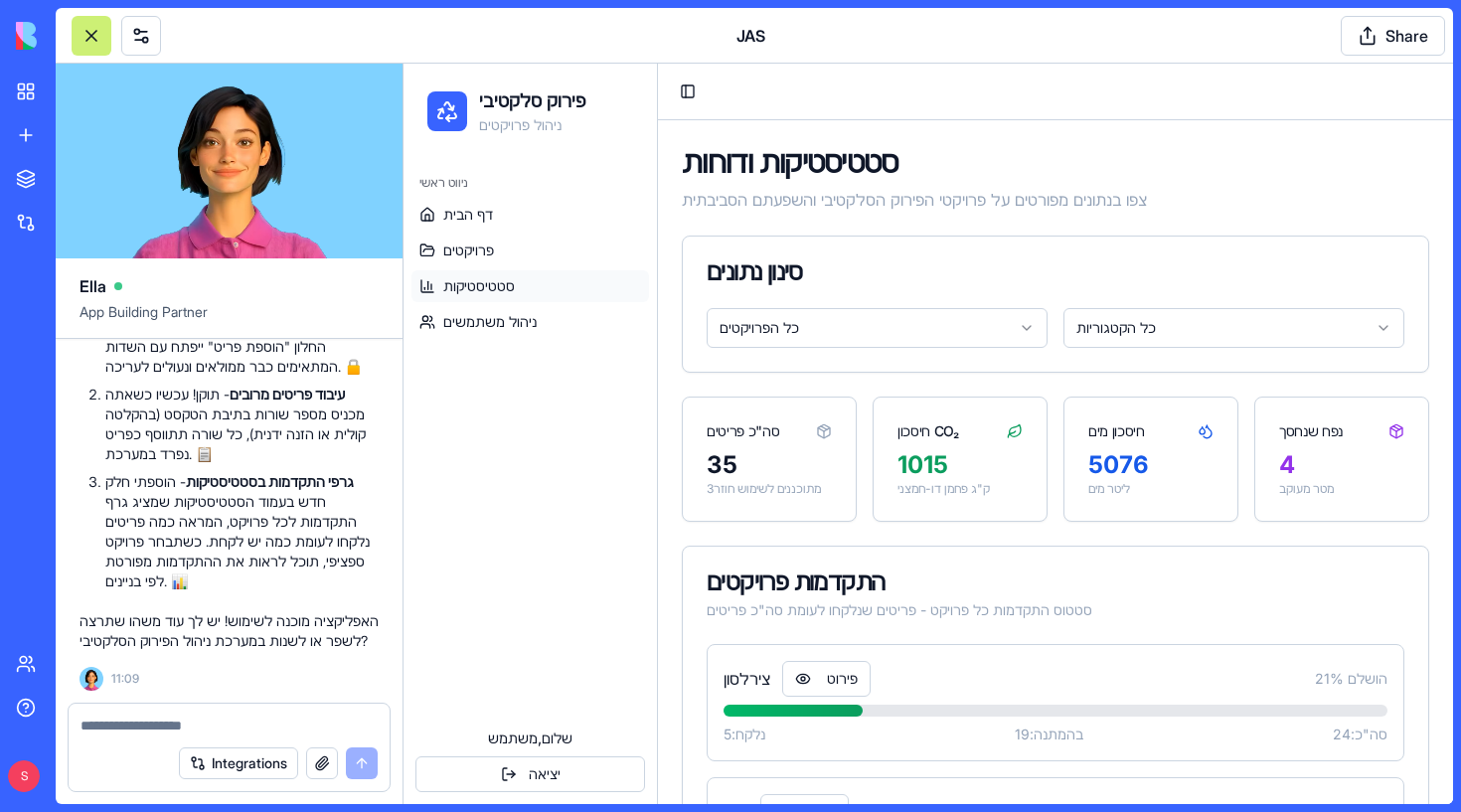 scroll, scrollTop: 0, scrollLeft: 0, axis: both 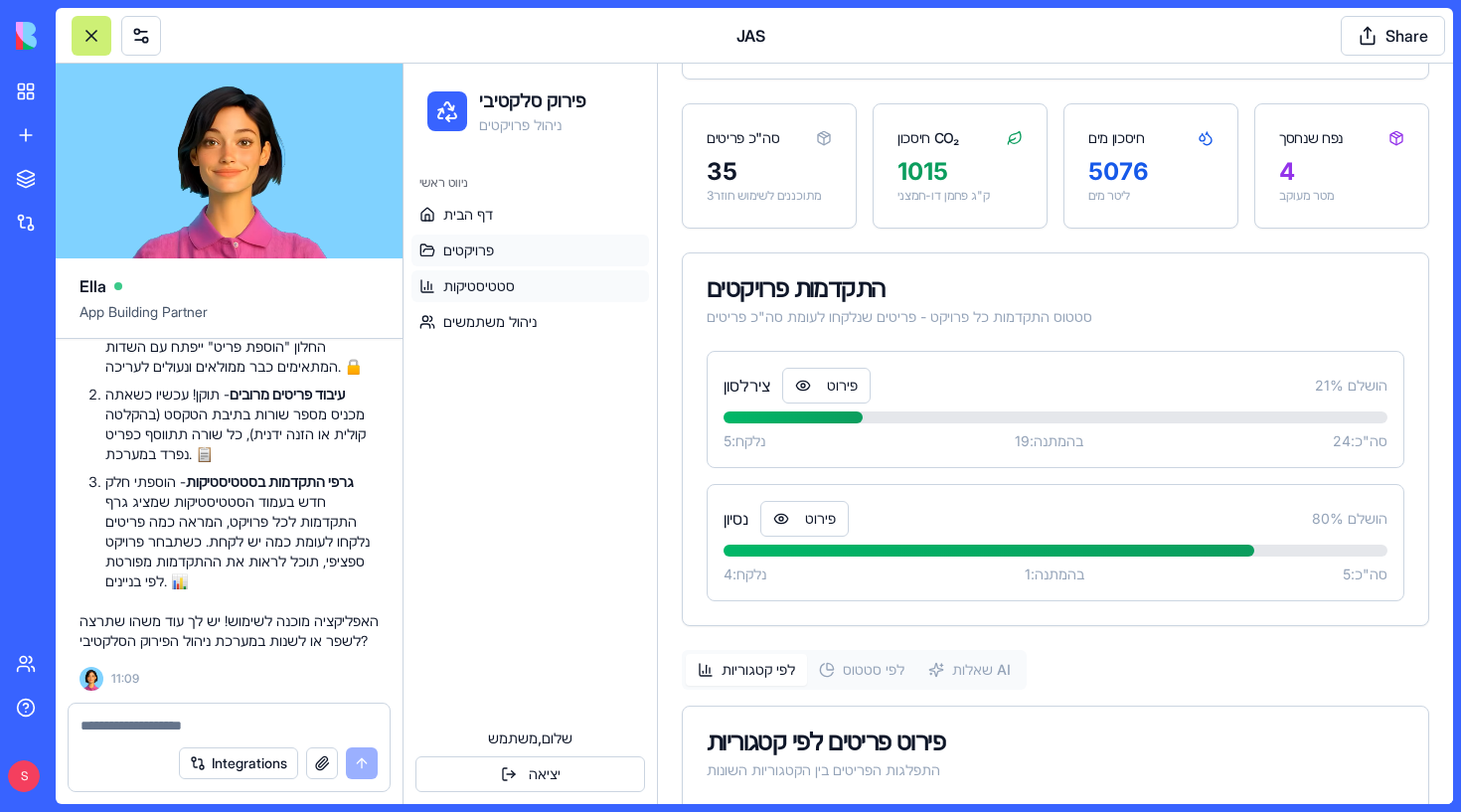 click on "פרויקטים" at bounding box center (530, 250) 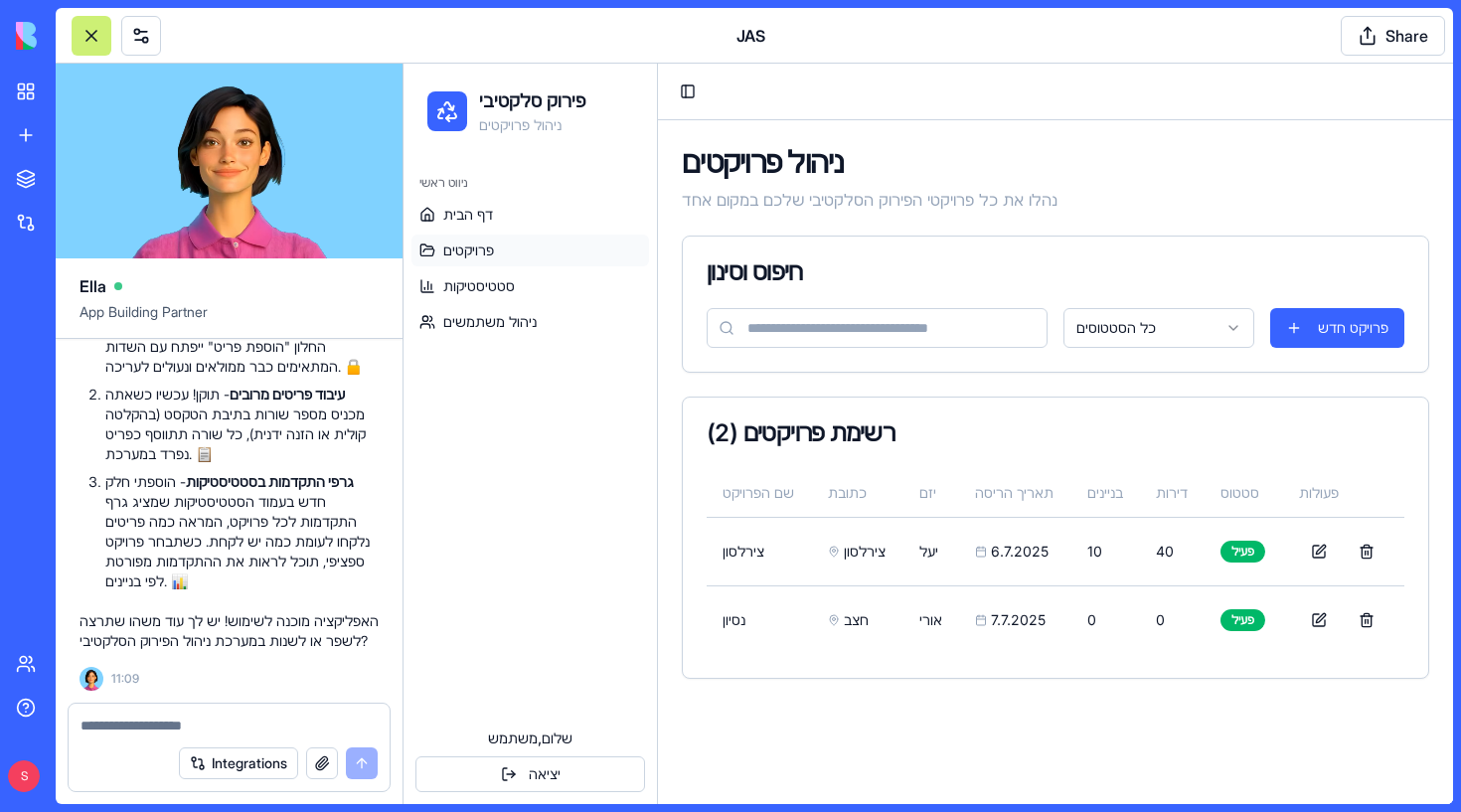 scroll, scrollTop: 0, scrollLeft: 0, axis: both 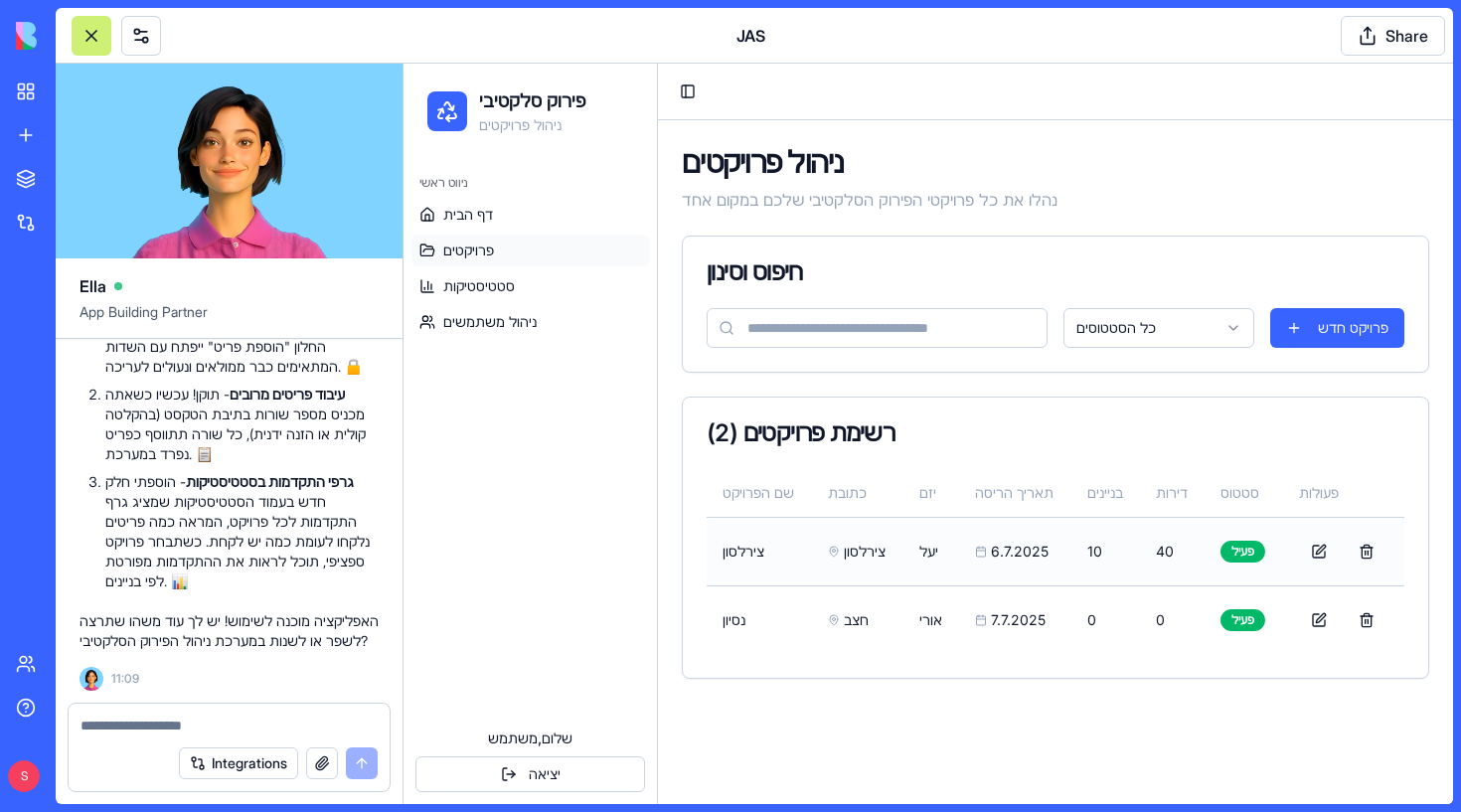 click on "10" at bounding box center [1105, 551] 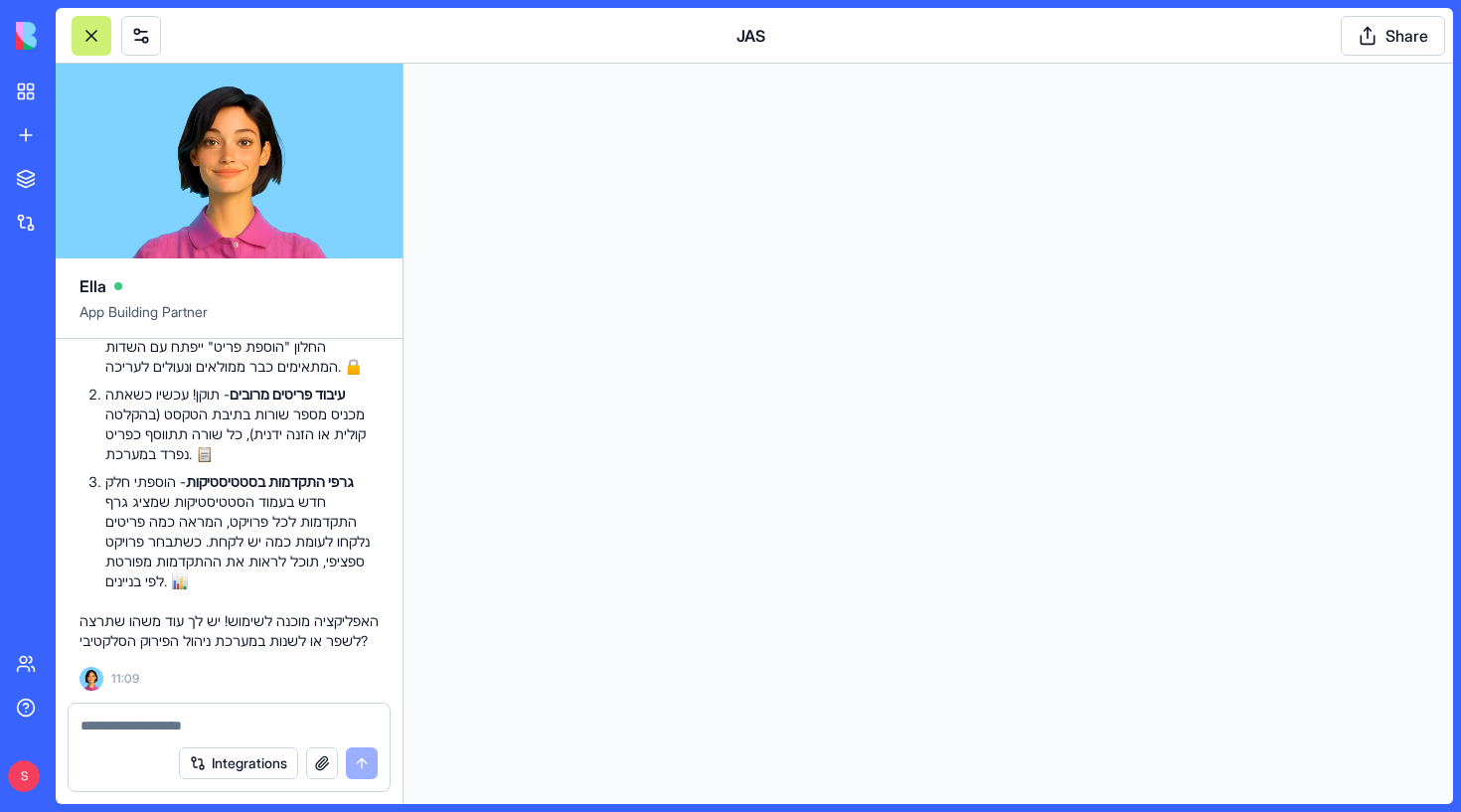 scroll, scrollTop: 0, scrollLeft: 0, axis: both 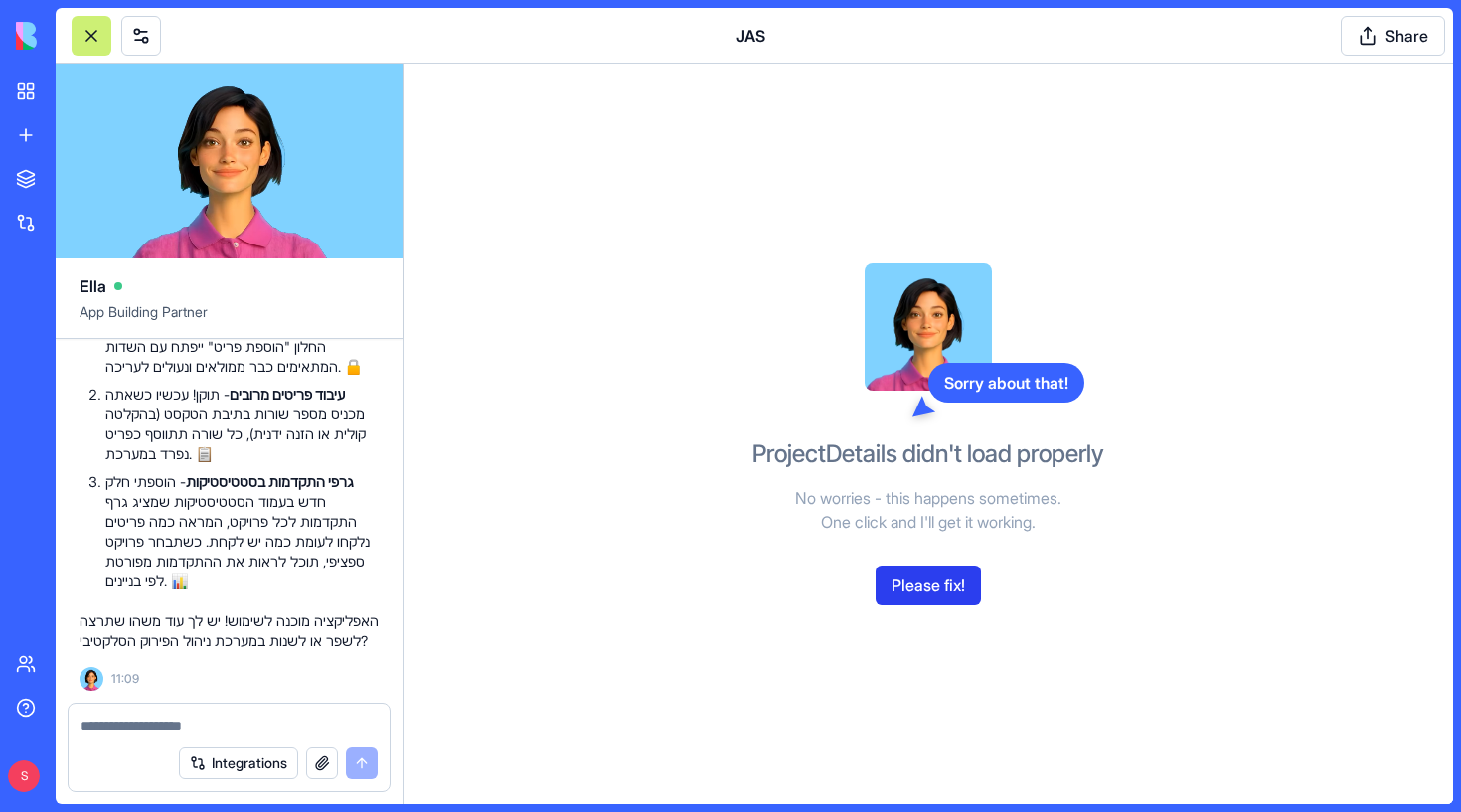 click on "Please fix!" at bounding box center [928, 585] 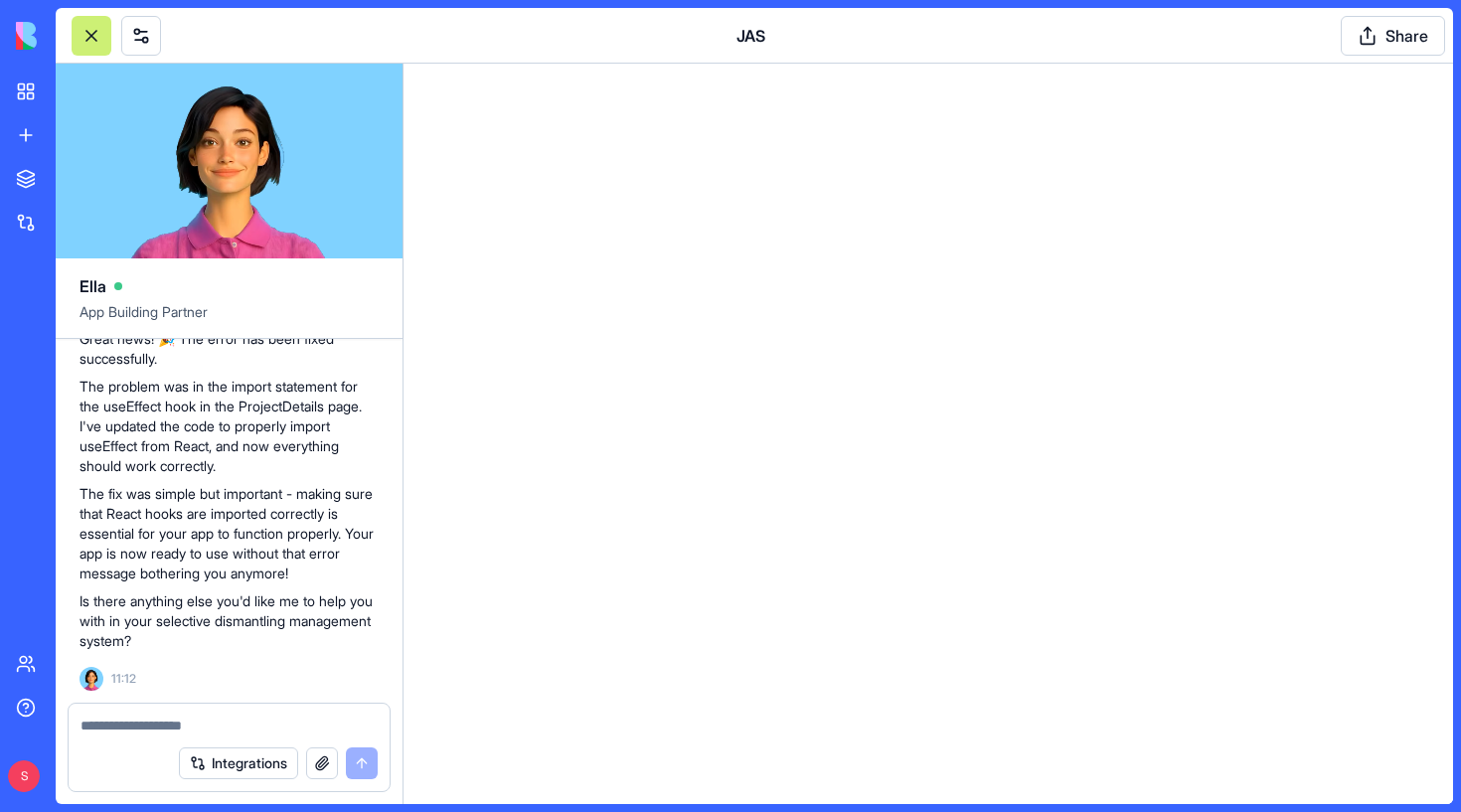 scroll, scrollTop: 35332, scrollLeft: 0, axis: vertical 